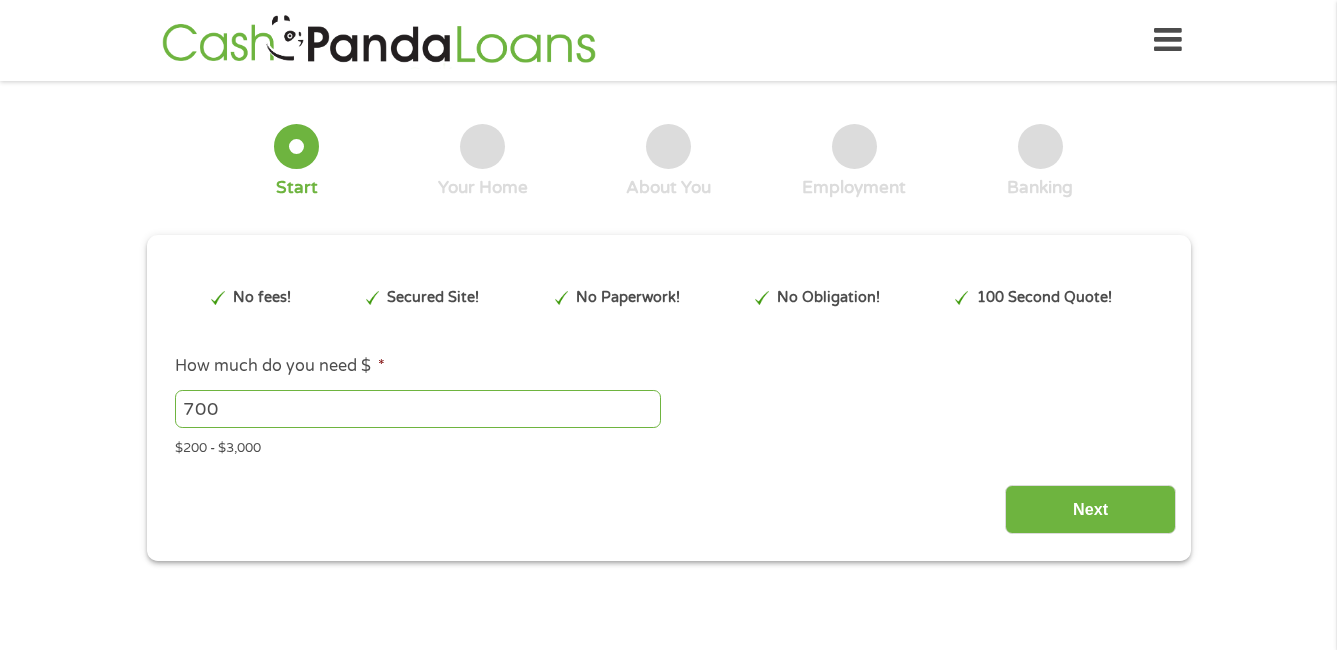 scroll, scrollTop: 0, scrollLeft: 0, axis: both 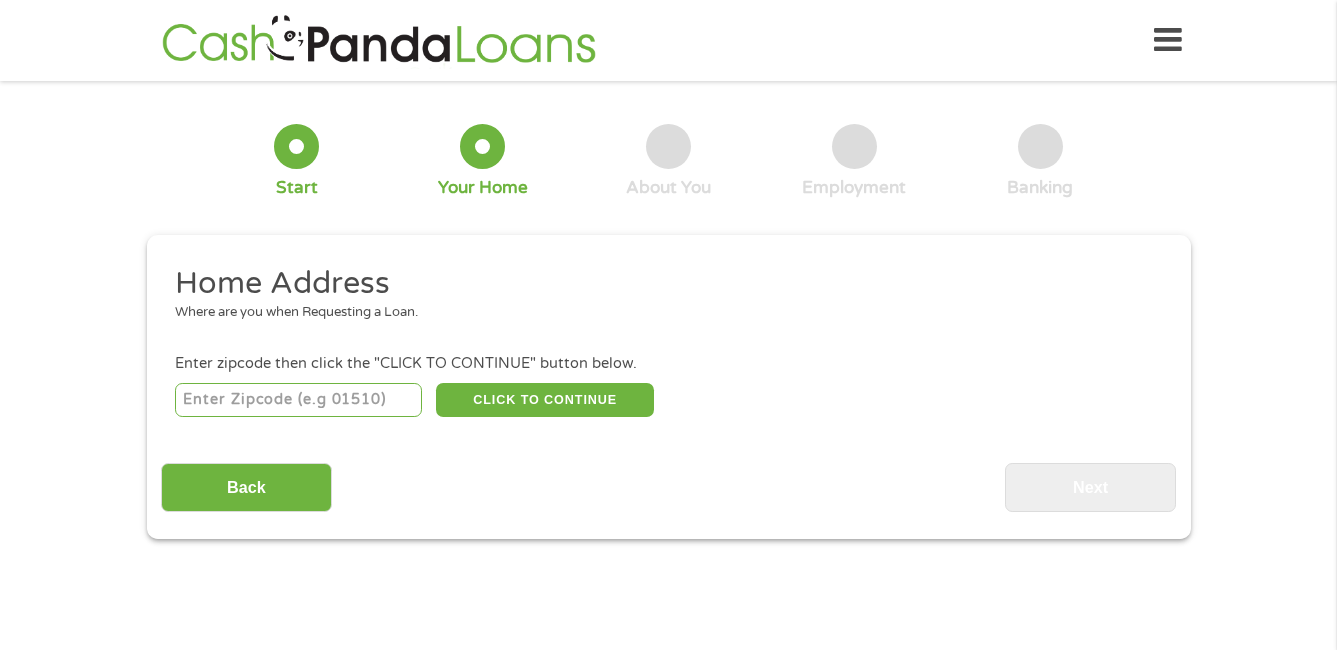 click at bounding box center [298, 400] 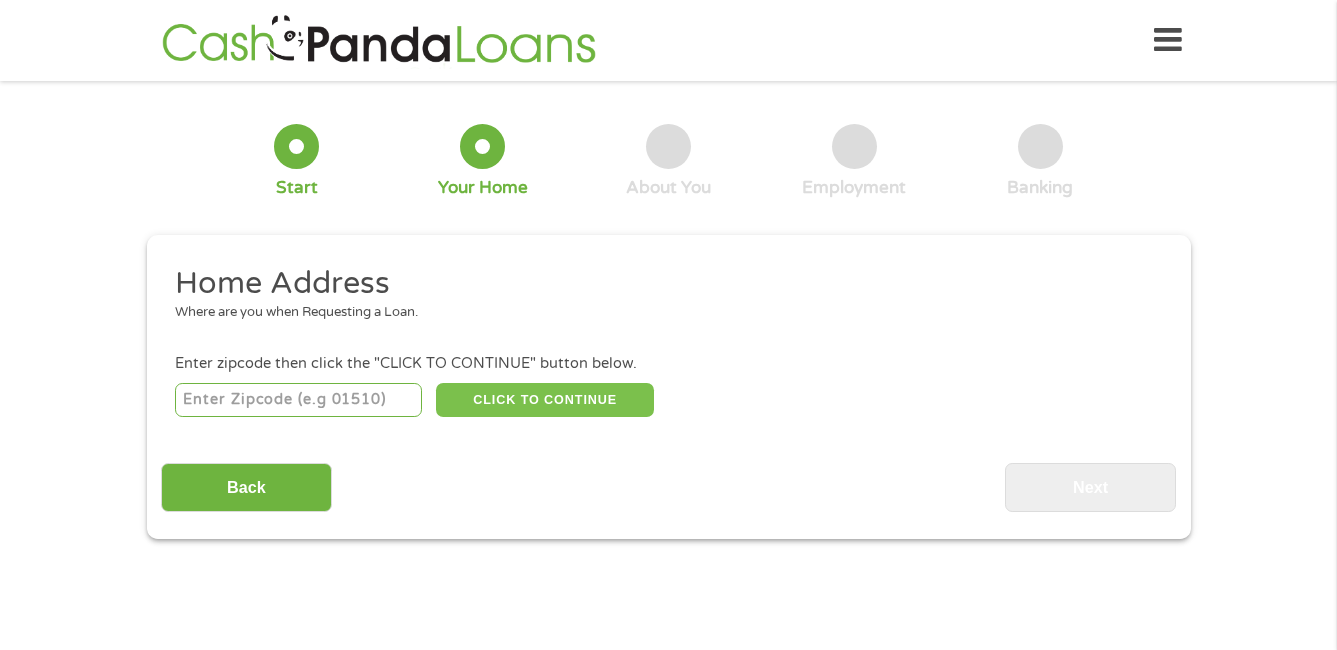 click on "CLICK TO CONTINUE" at bounding box center (545, 400) 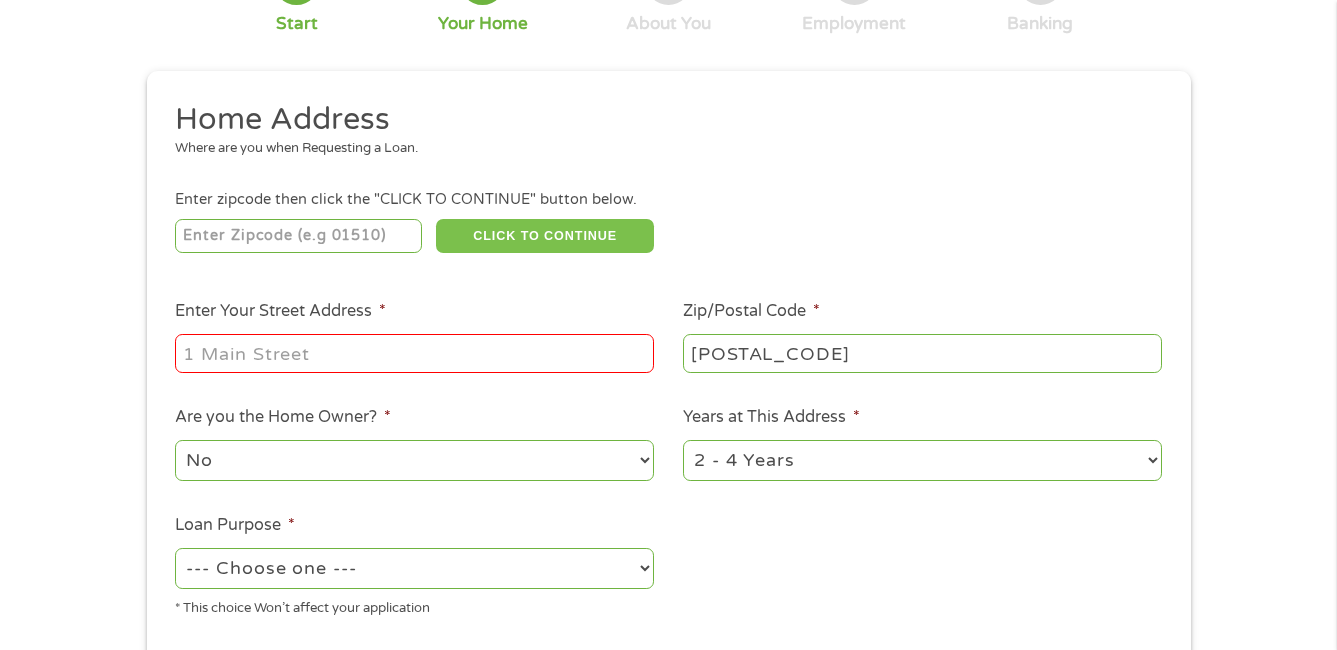 scroll, scrollTop: 200, scrollLeft: 0, axis: vertical 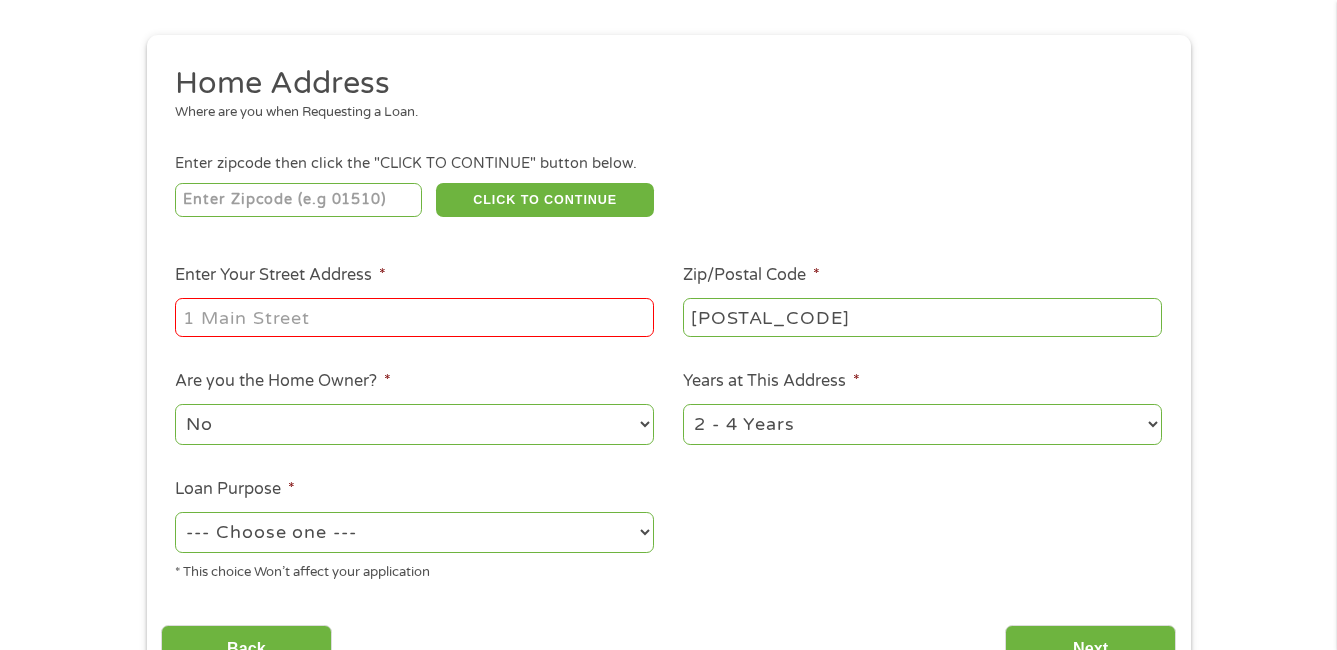 click on "Enter Your Street Address *" at bounding box center [414, 317] 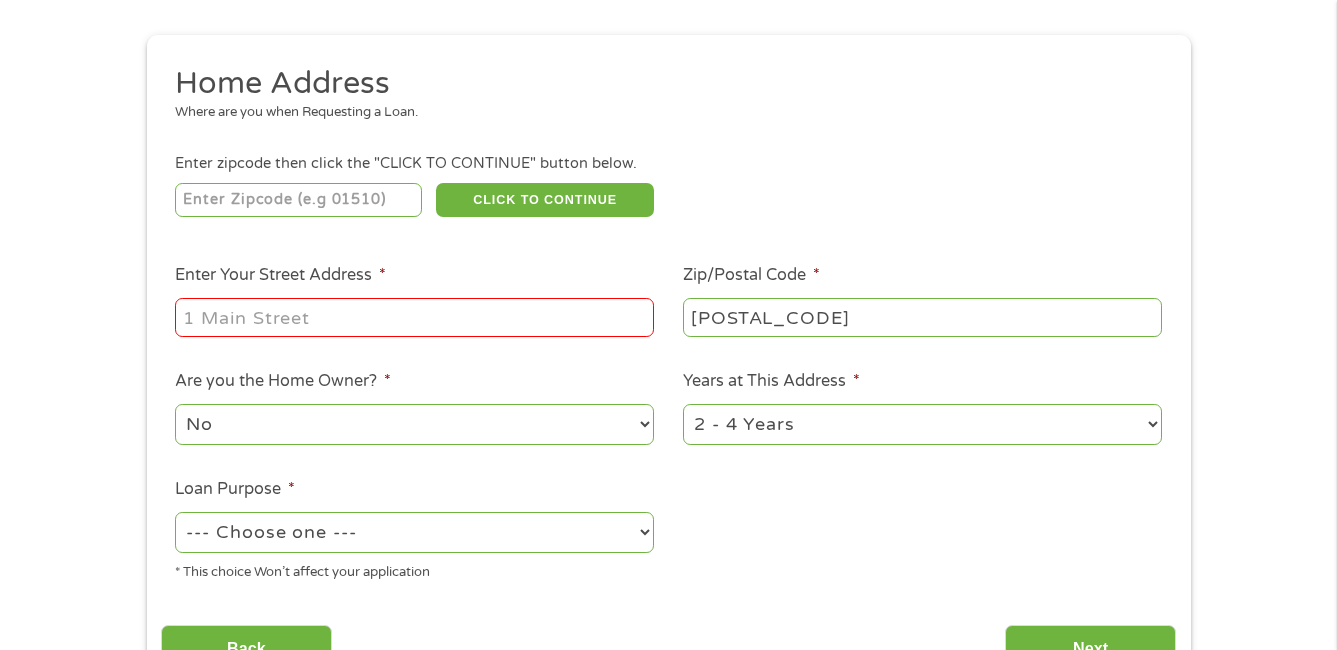 type on "[NUMBER] [STREET]" 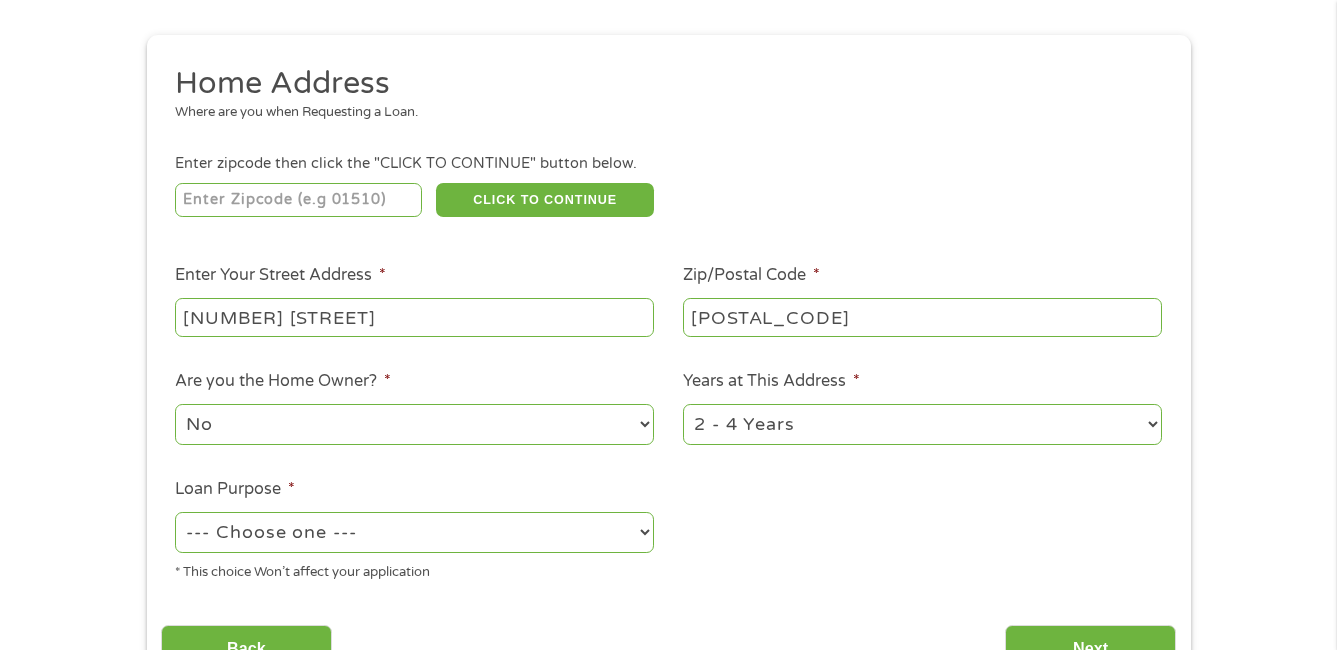click on "No Yes" at bounding box center (414, 424) 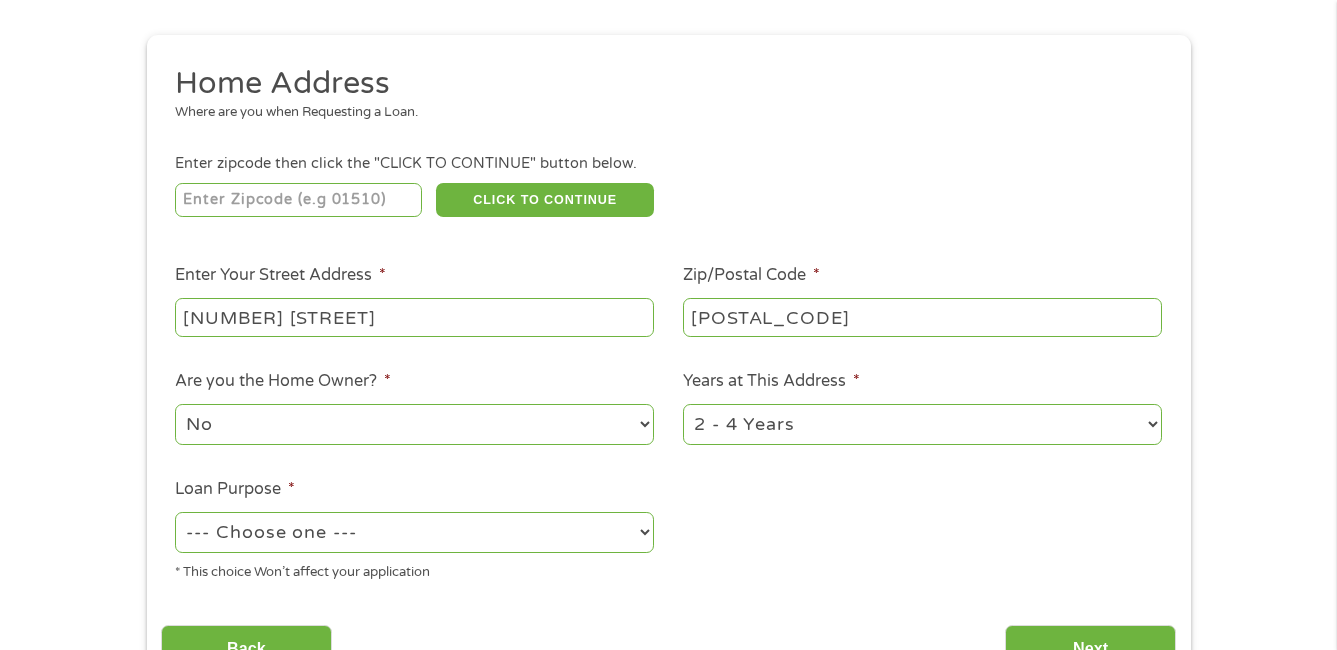 select on "yes" 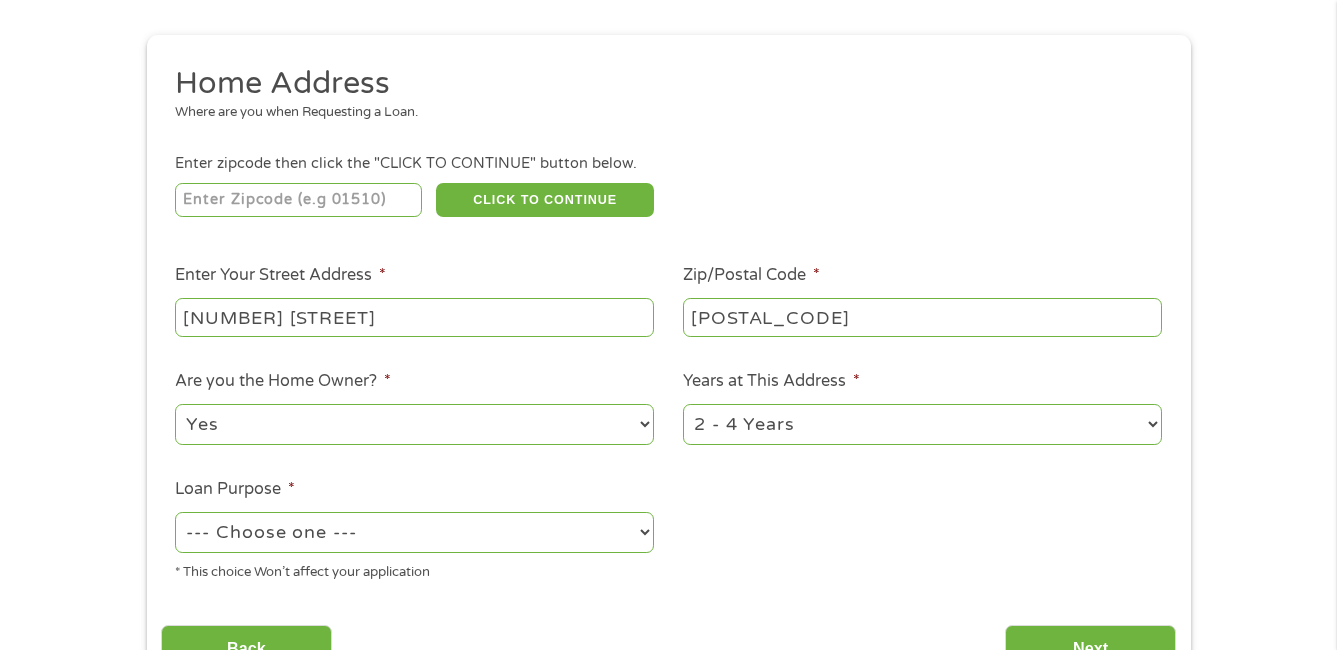 click on "No Yes" at bounding box center (414, 424) 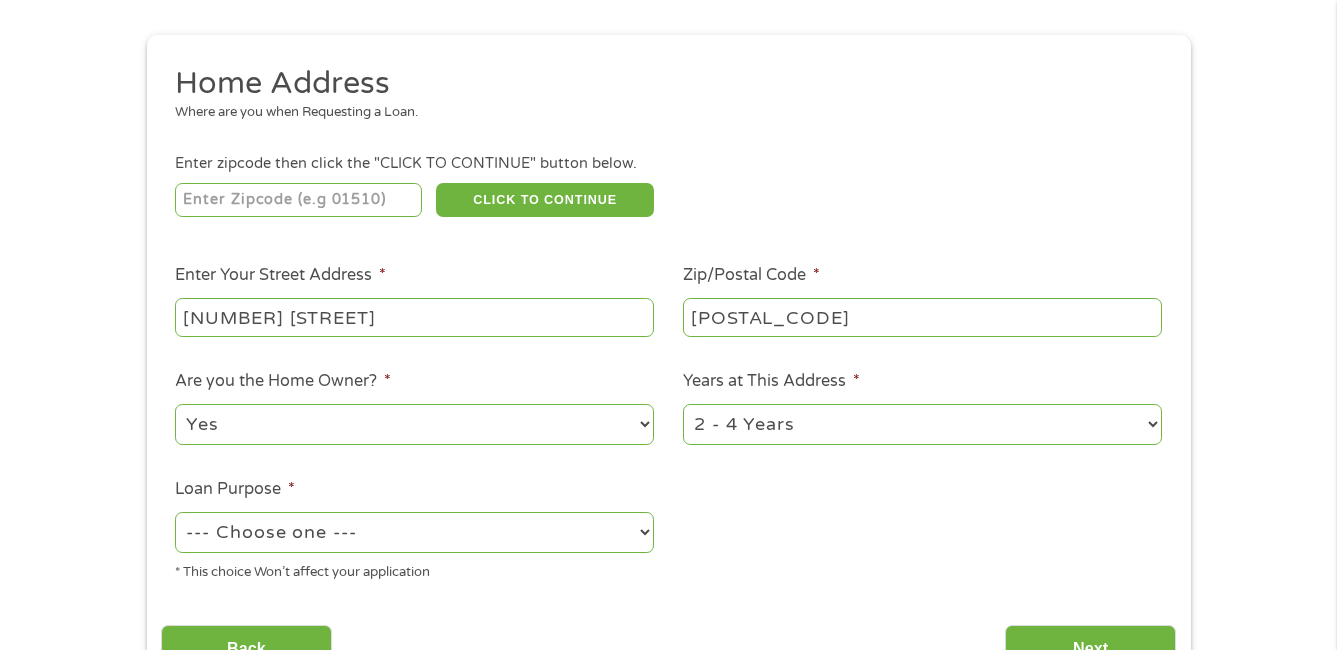 select on "60months" 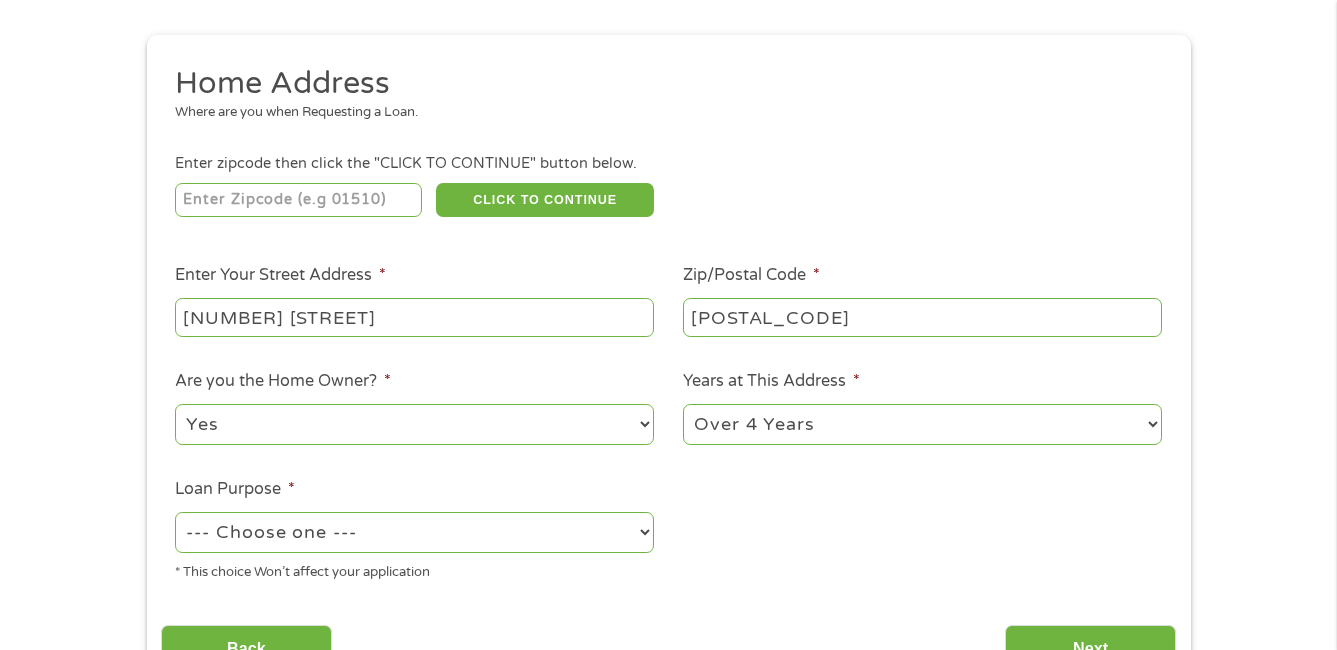 click on "1 Year or less 1 - 2 Years 2 - 4 Years Over 4 Years" at bounding box center [922, 424] 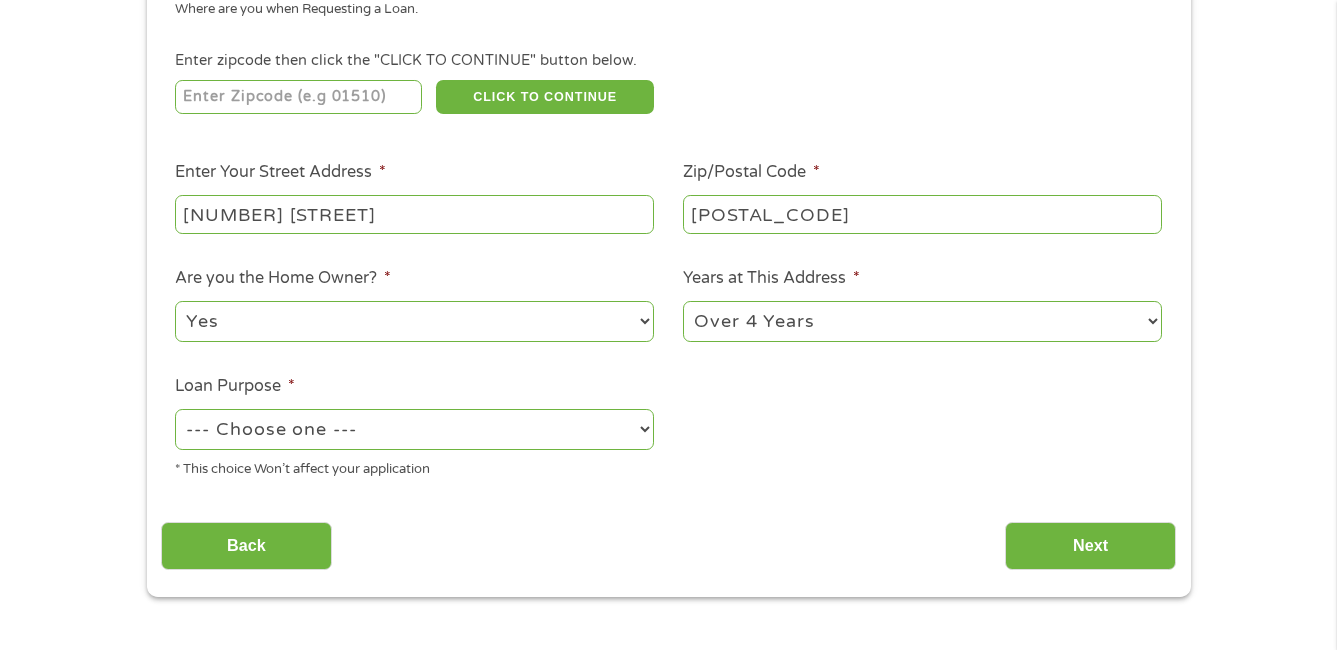 scroll, scrollTop: 400, scrollLeft: 0, axis: vertical 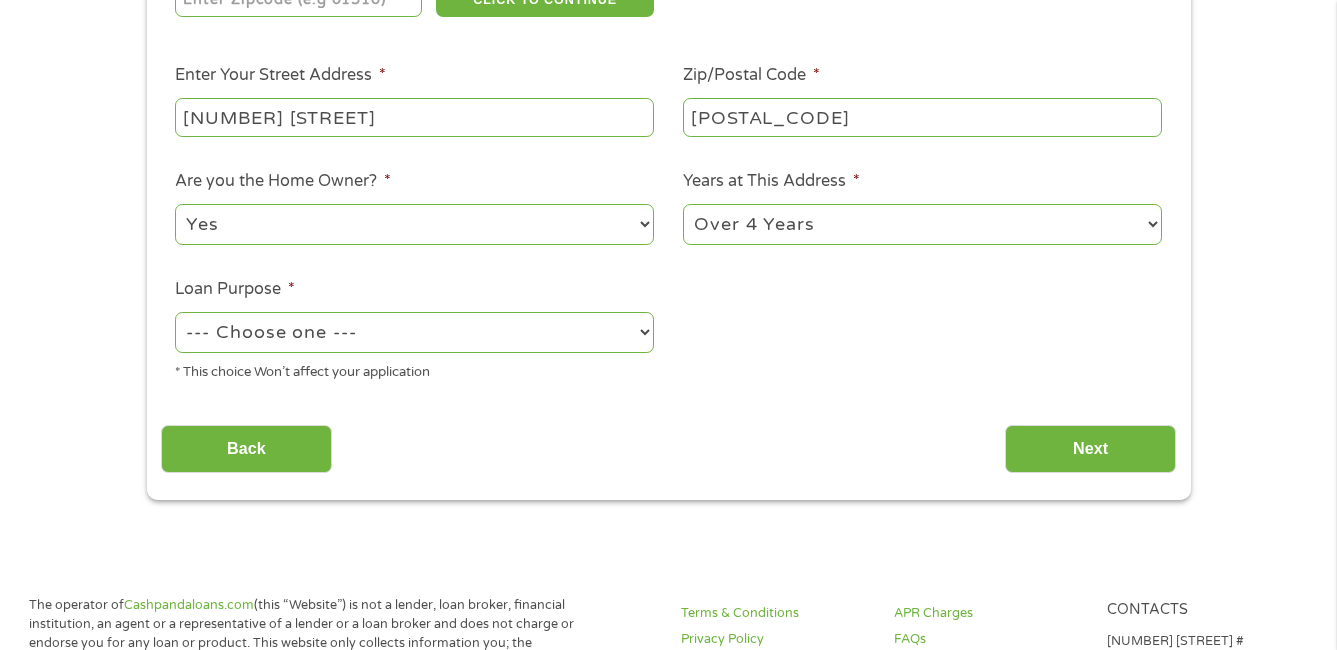 click on "--- Choose one --- Pay Bills Debt Consolidation Home Improvement Major Purchase Car Loan Short Term Cash Medical Expenses Other" at bounding box center (414, 332) 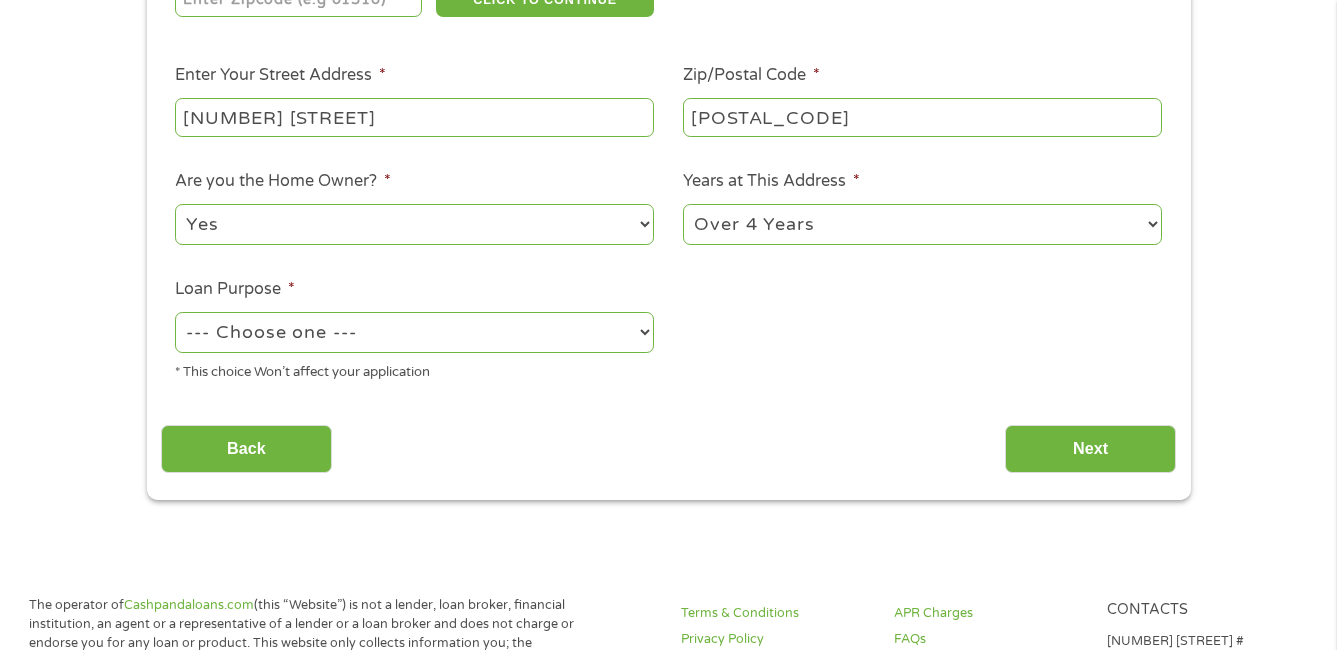 select on "paybills" 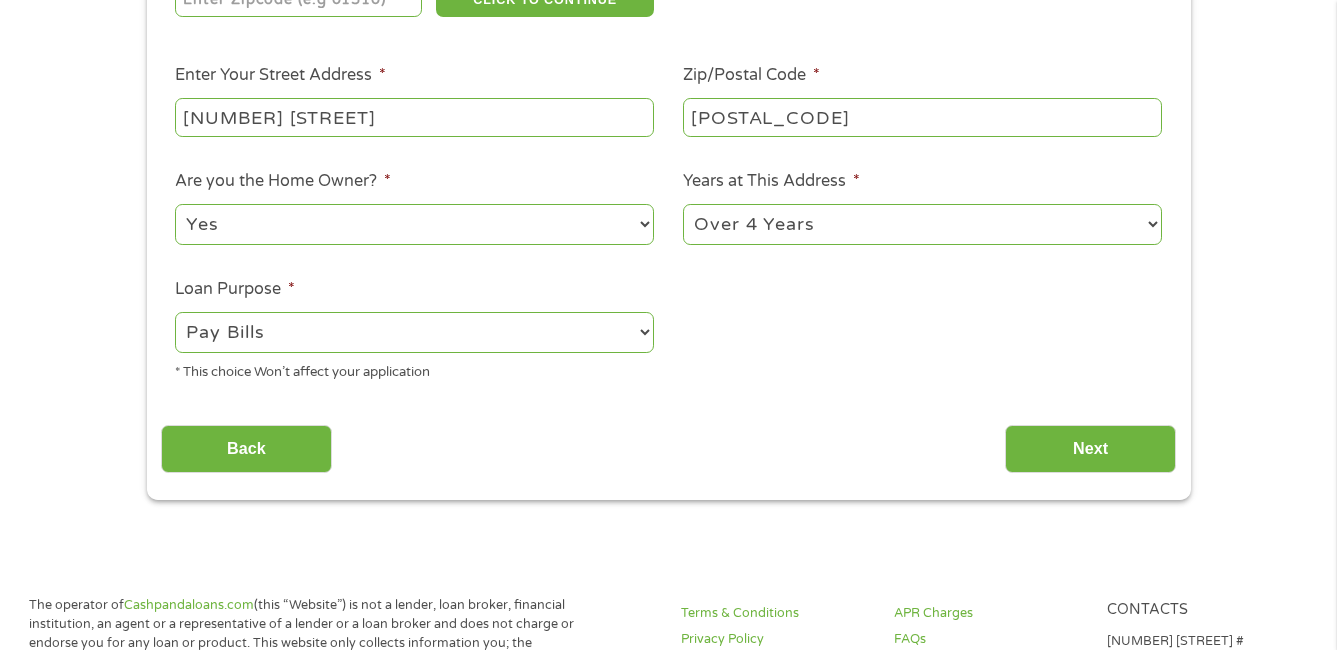 click on "--- Choose one --- Pay Bills Debt Consolidation Home Improvement Major Purchase Car Loan Short Term Cash Medical Expenses Other" at bounding box center (414, 332) 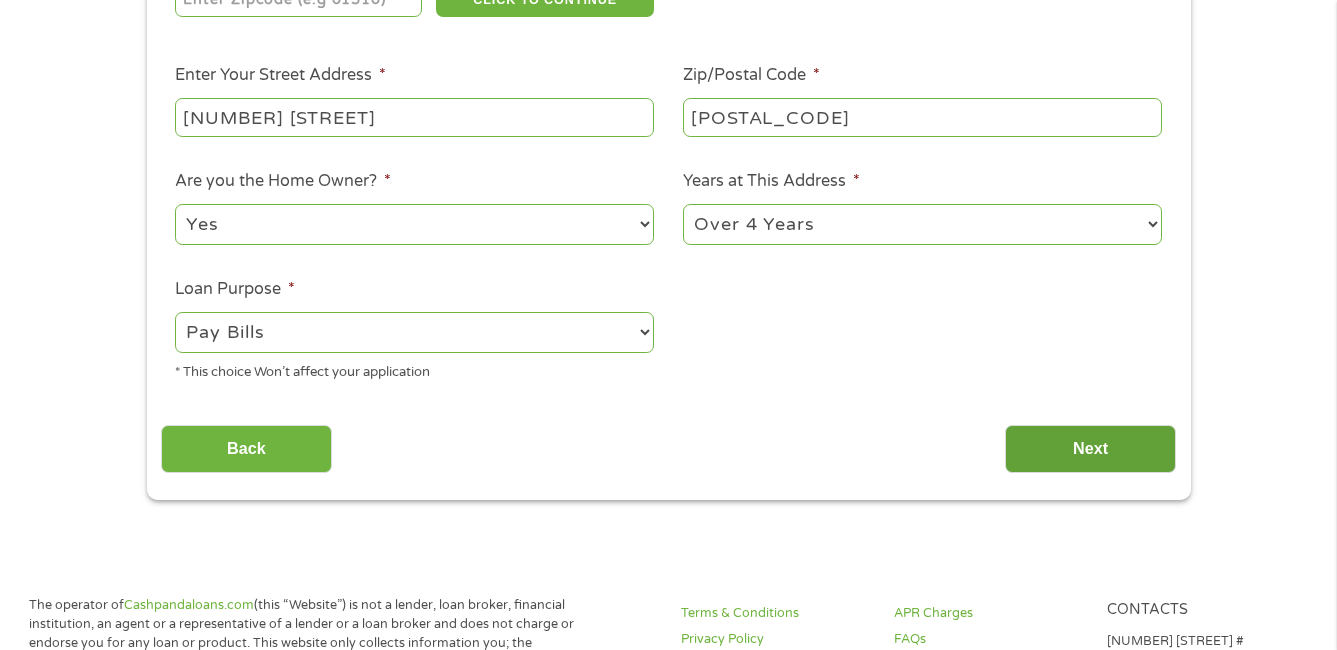 click on "Next" at bounding box center (1090, 449) 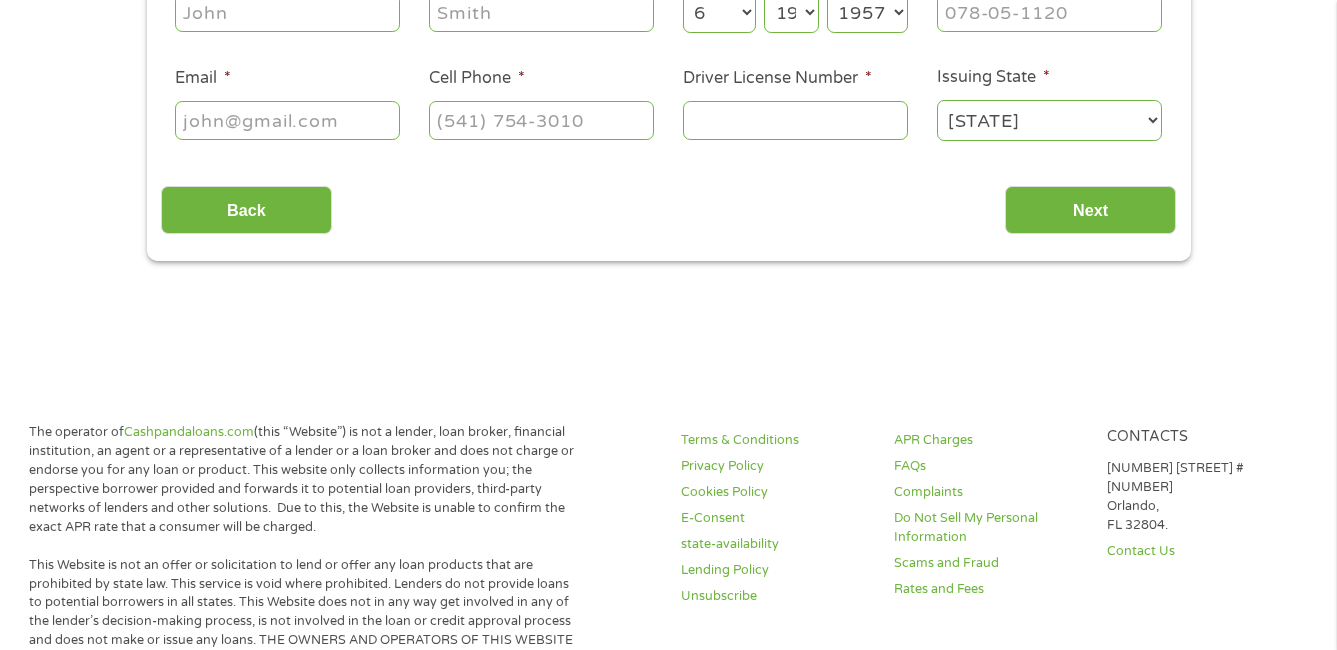 scroll, scrollTop: 200, scrollLeft: 0, axis: vertical 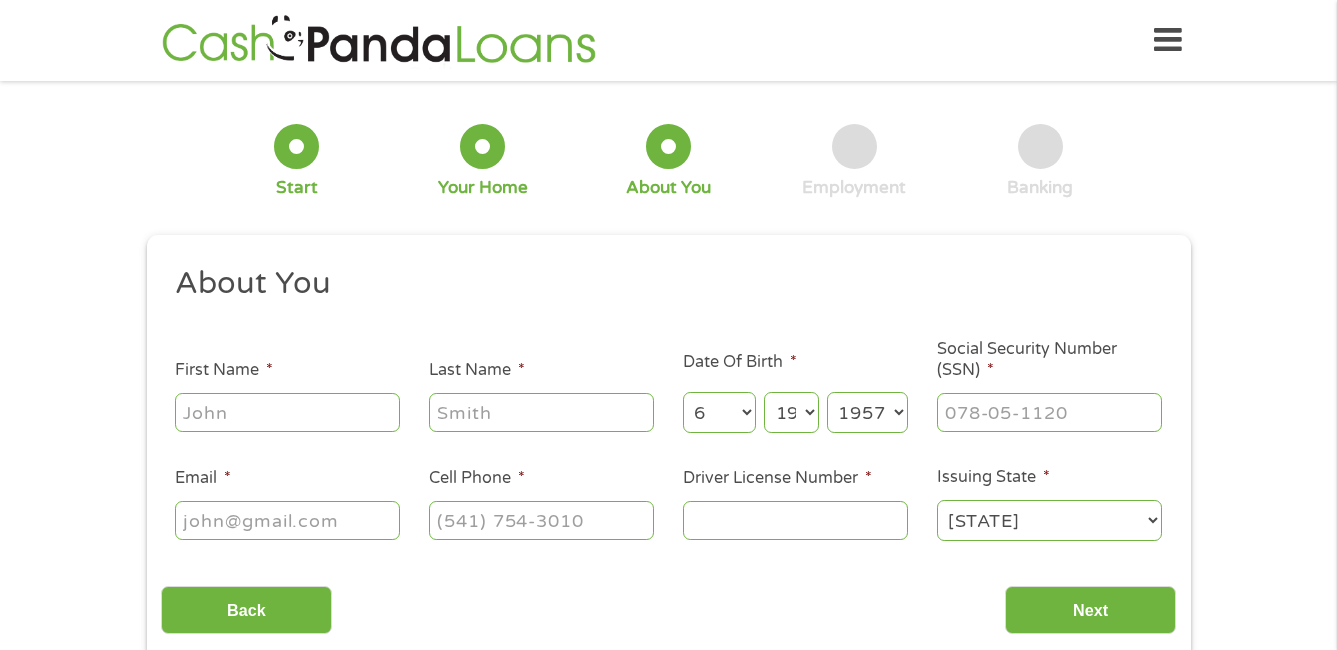 click on "First Name *" at bounding box center [287, 412] 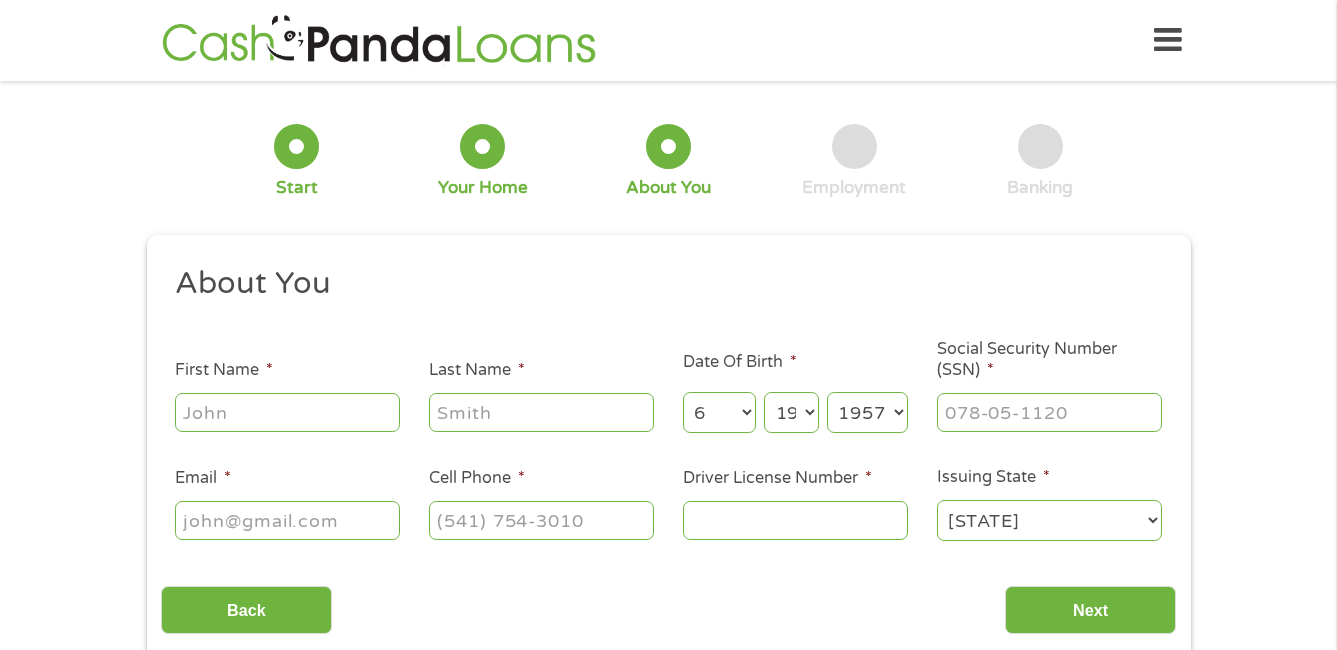 type on "[FIRST]" 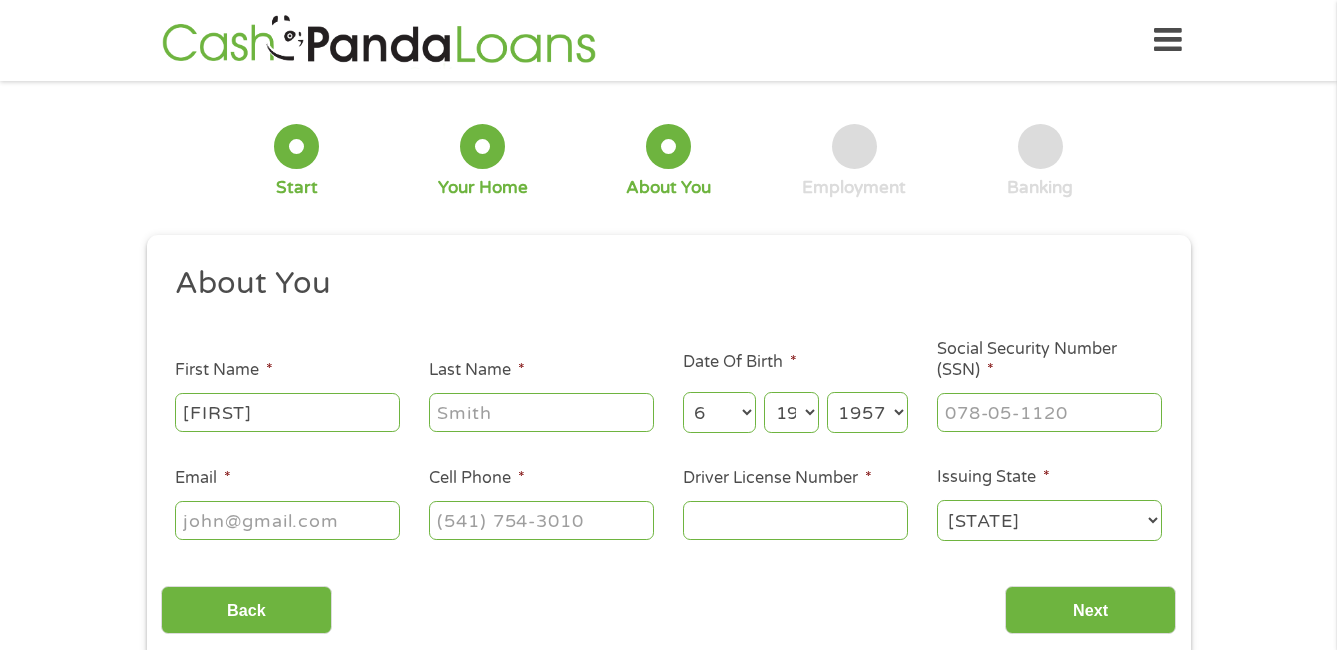type on "givens" 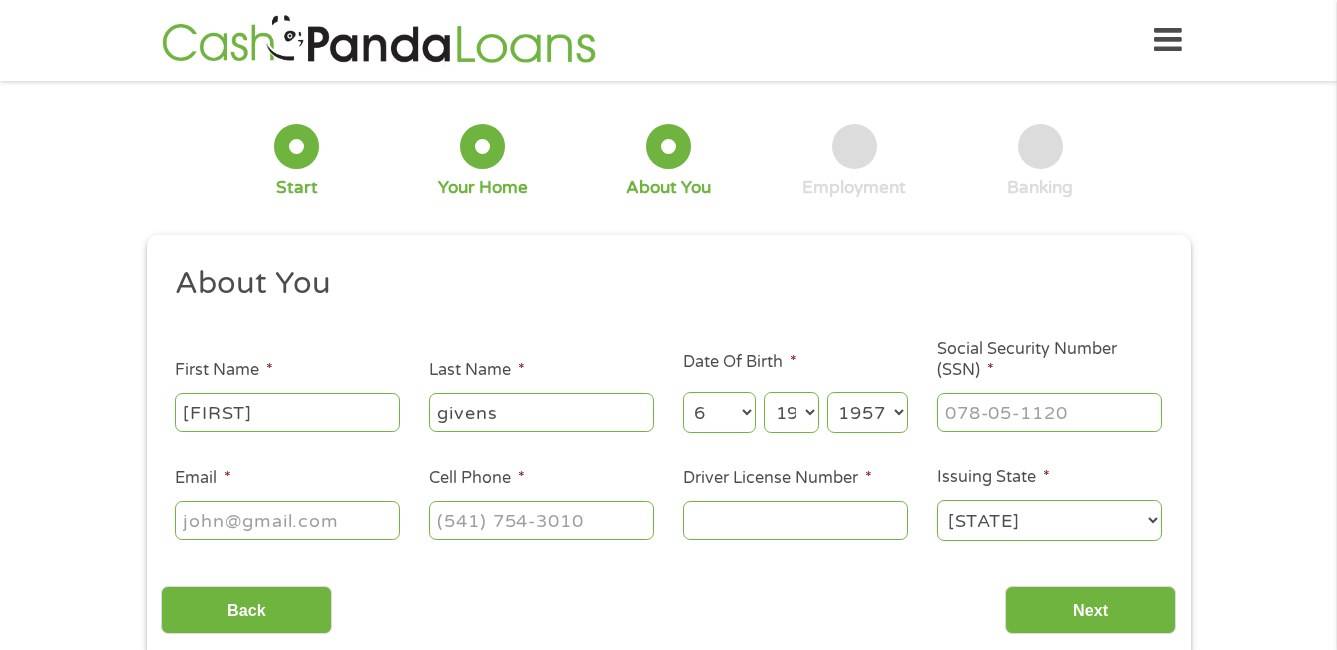 type on "[EMAIL]" 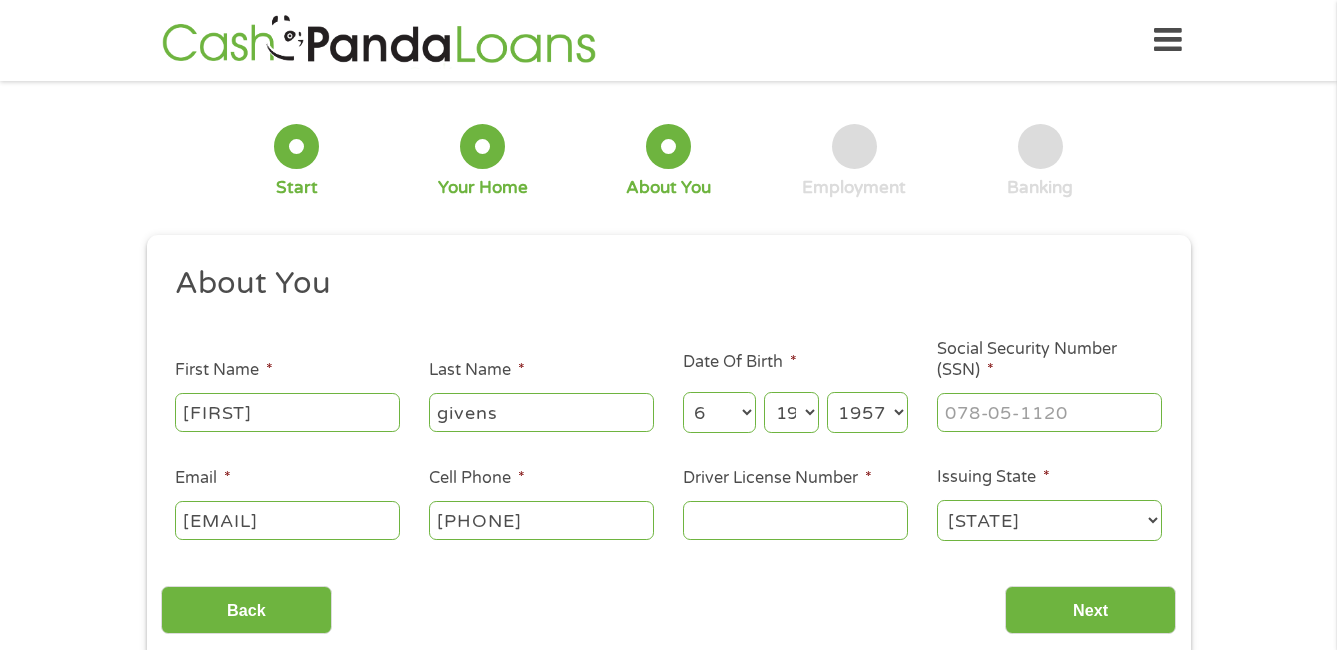 type on "[PHONE]" 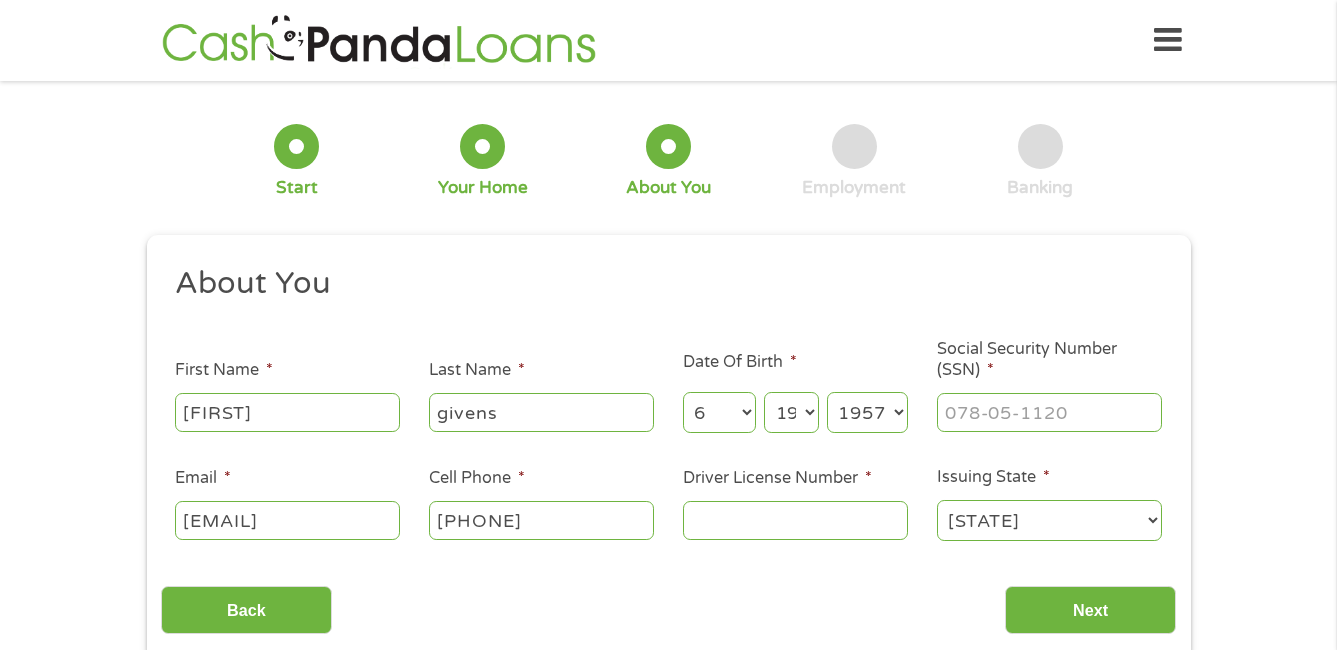 click on "Driver License Number *" at bounding box center [795, 520] 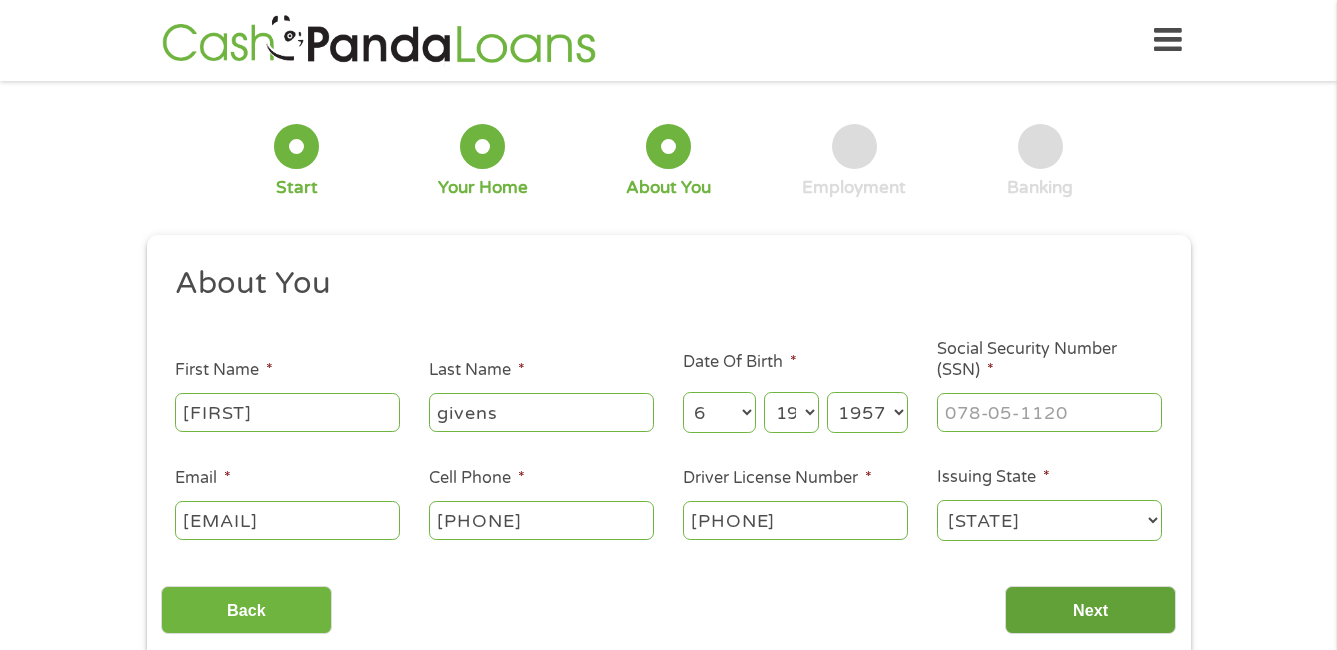 type on "[PHONE]" 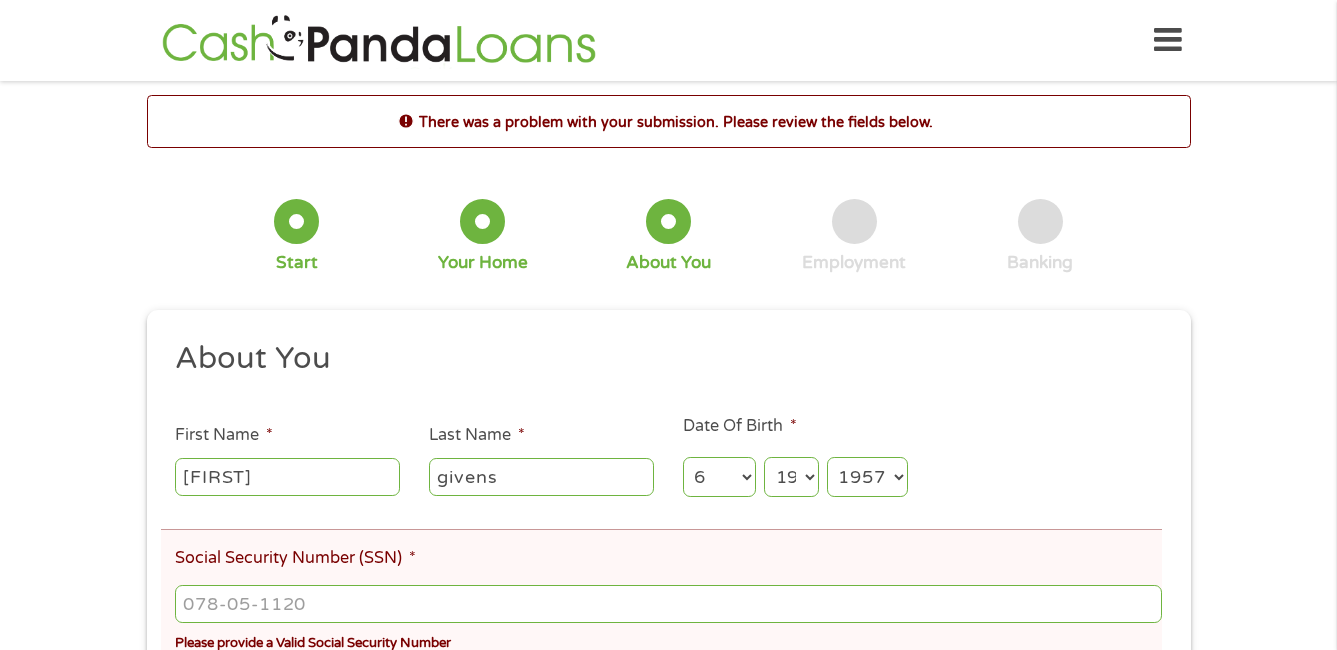 scroll, scrollTop: 8, scrollLeft: 8, axis: both 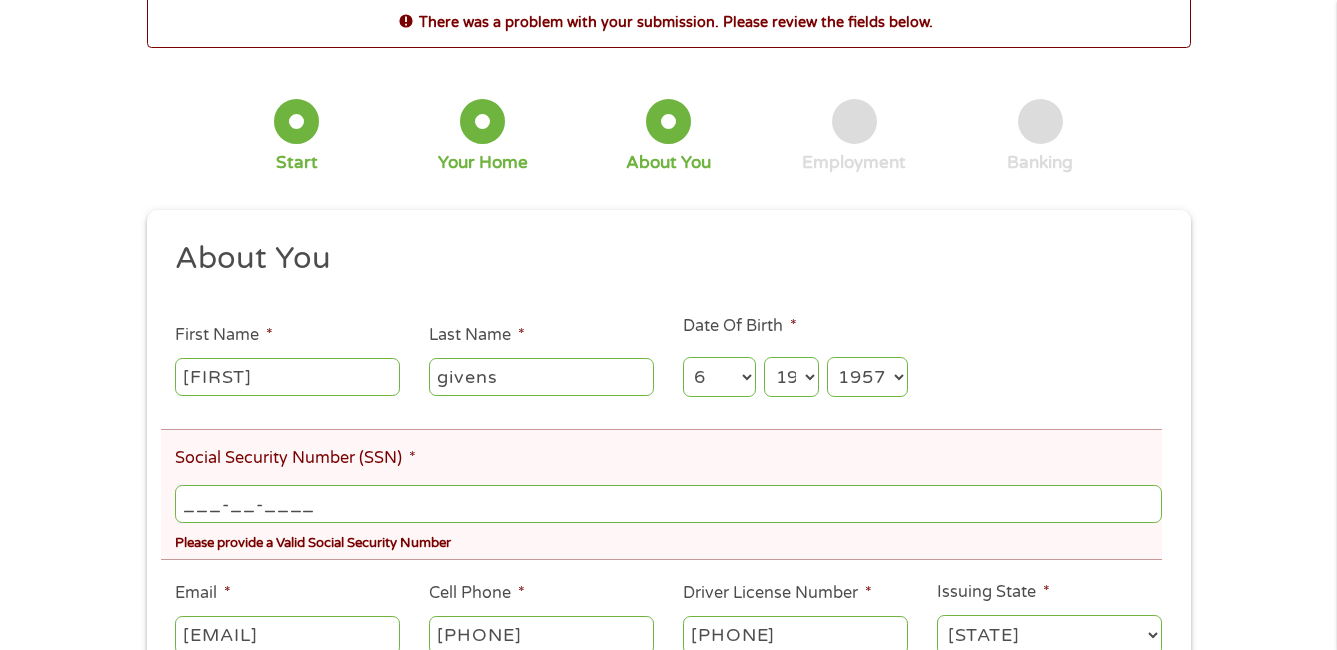 click on "___-__-____" at bounding box center (668, 504) 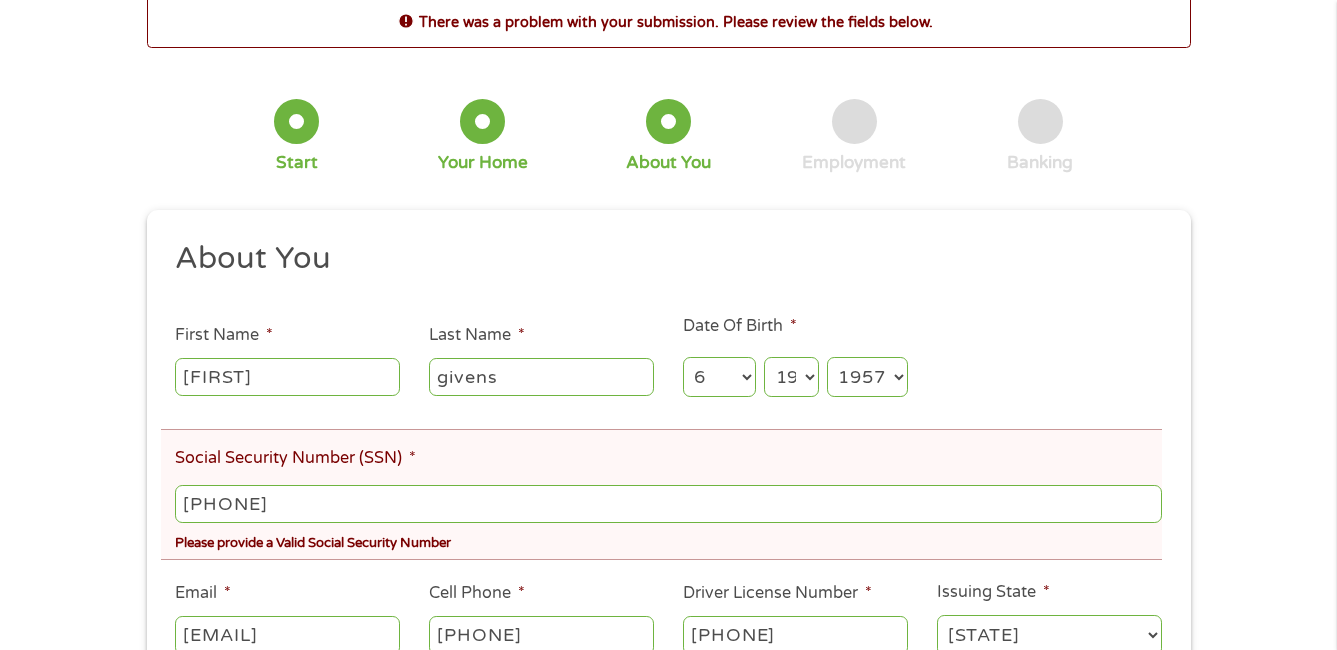 type on "[PHONE]" 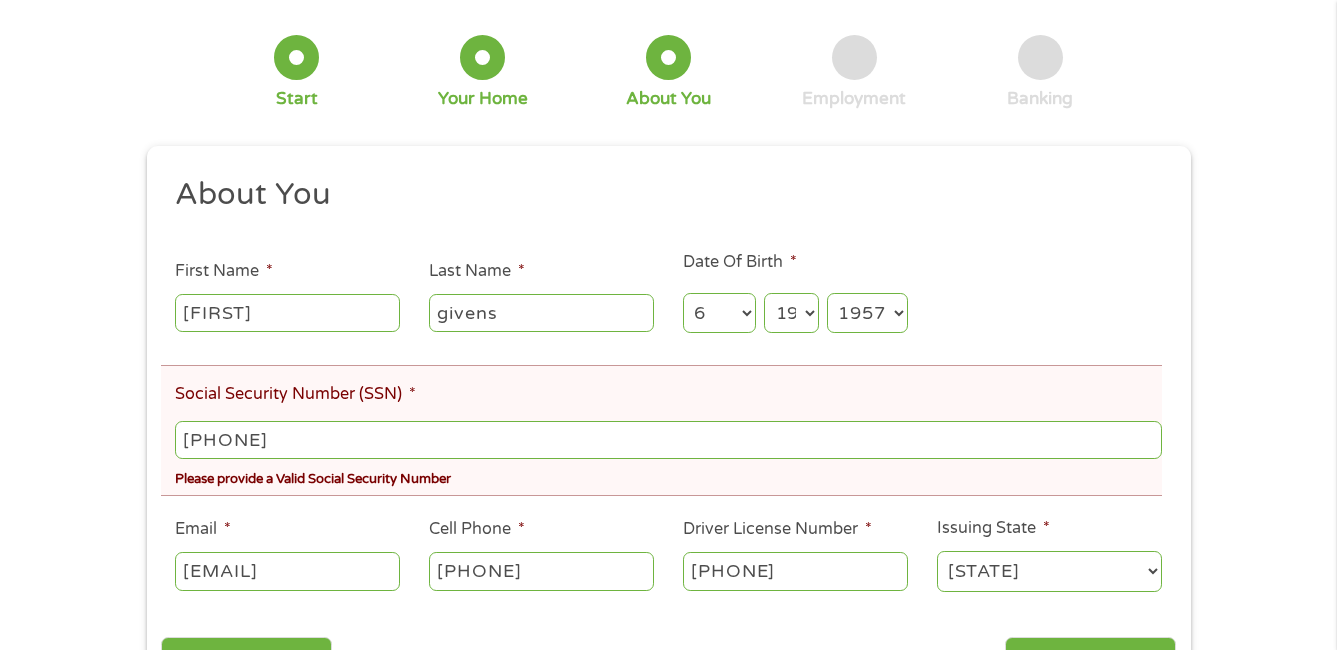 scroll, scrollTop: 200, scrollLeft: 0, axis: vertical 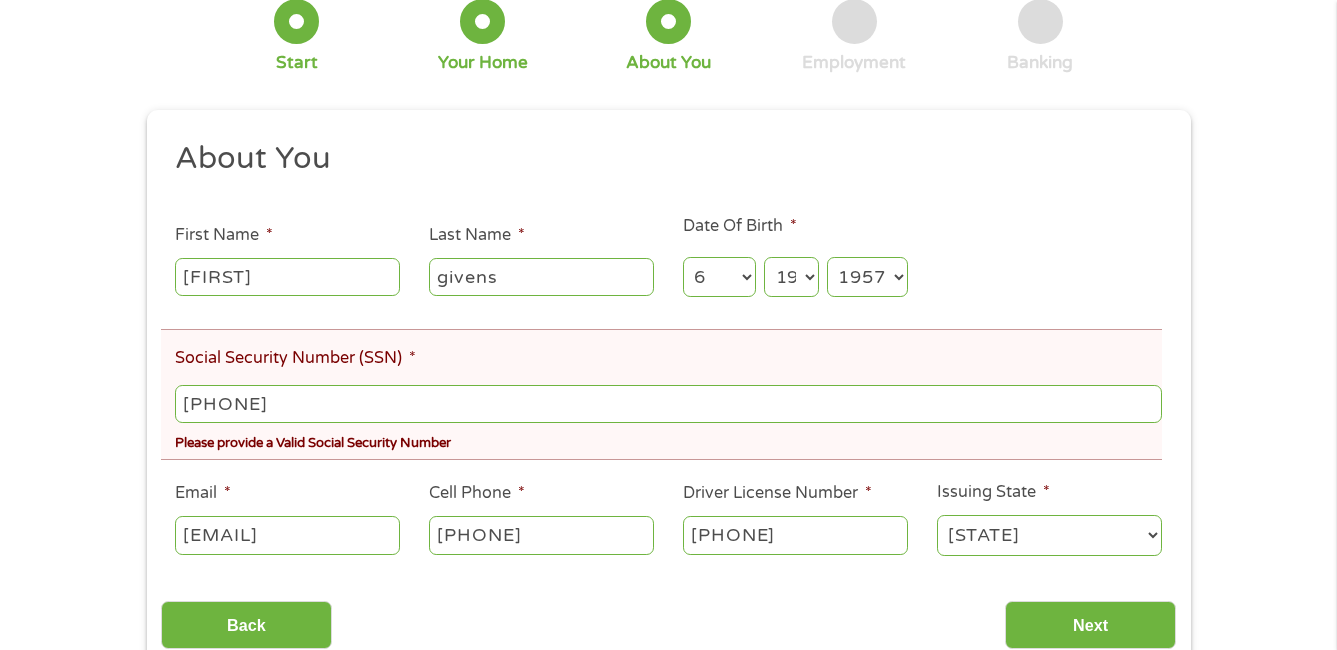 click on "Back   Next" at bounding box center [668, 617] 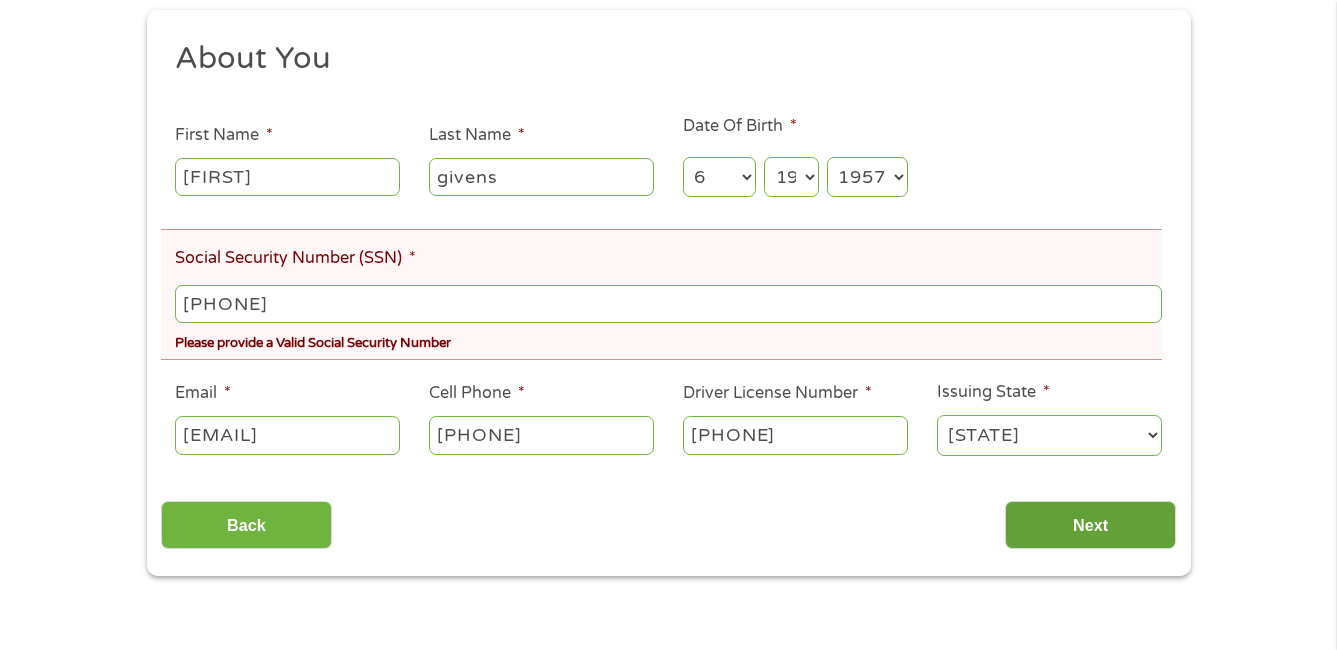 click on "Next" at bounding box center [1090, 525] 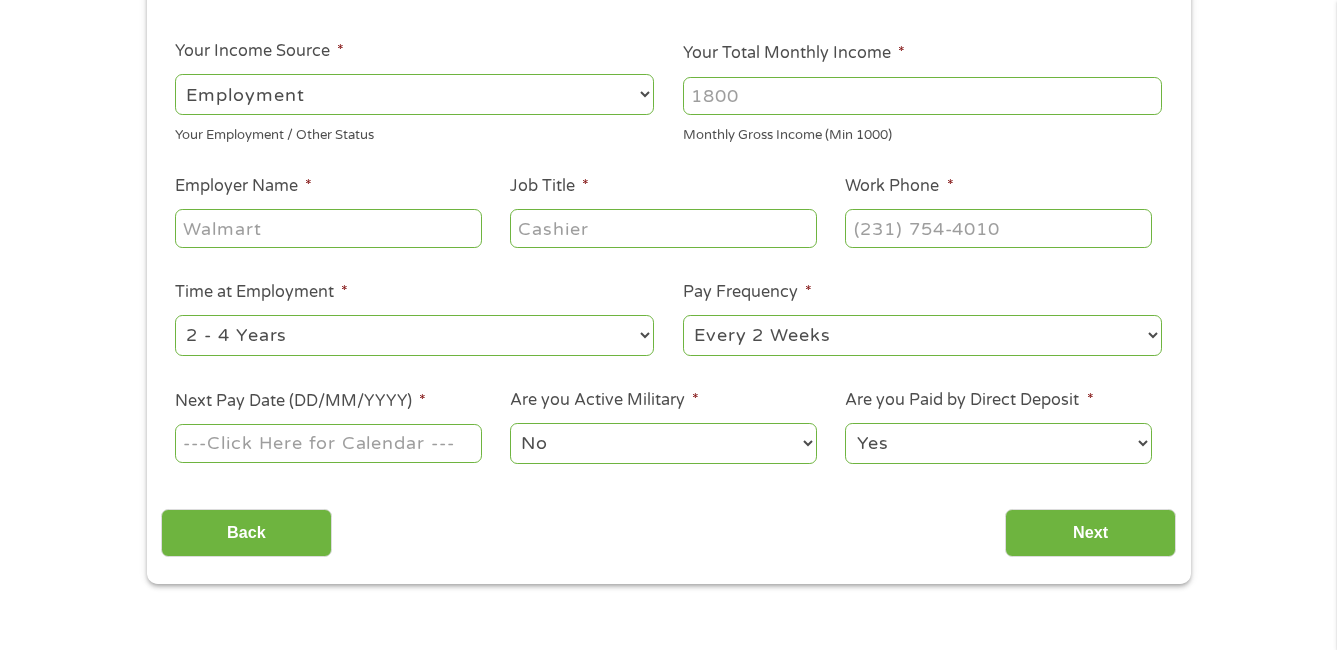 scroll, scrollTop: 83, scrollLeft: 0, axis: vertical 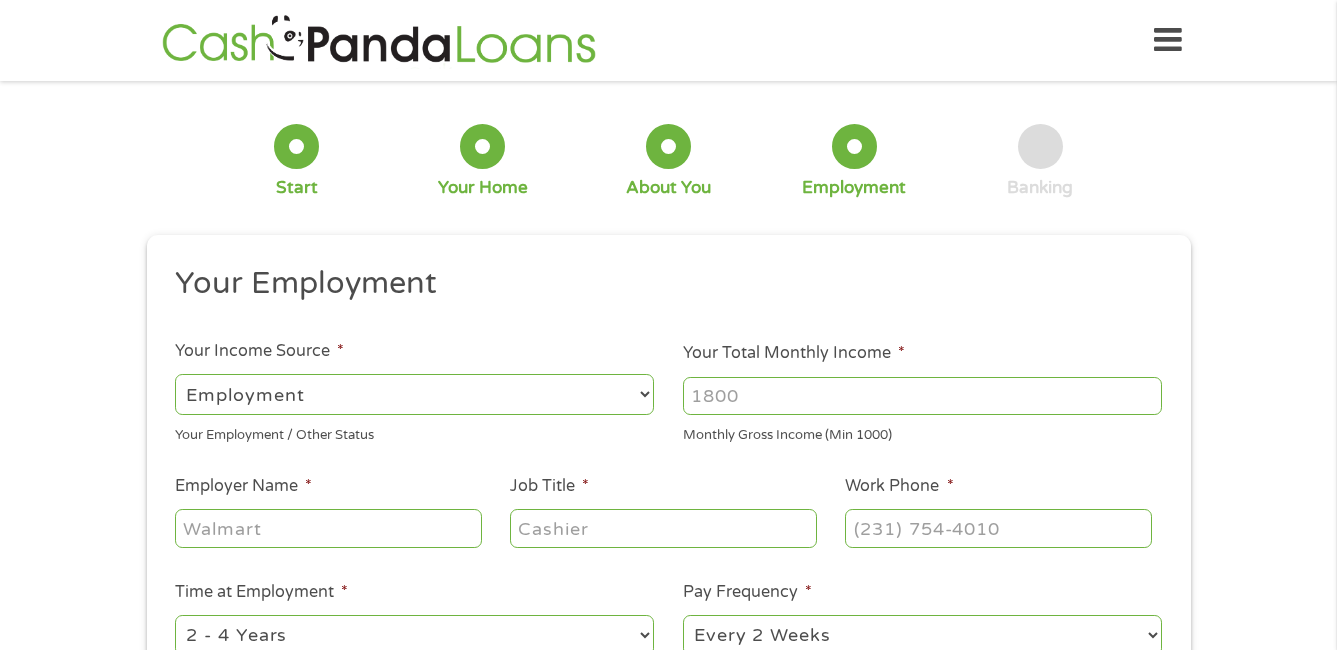 click on "--- Choose one --- Employment Self Employed Benefits" at bounding box center [414, 394] 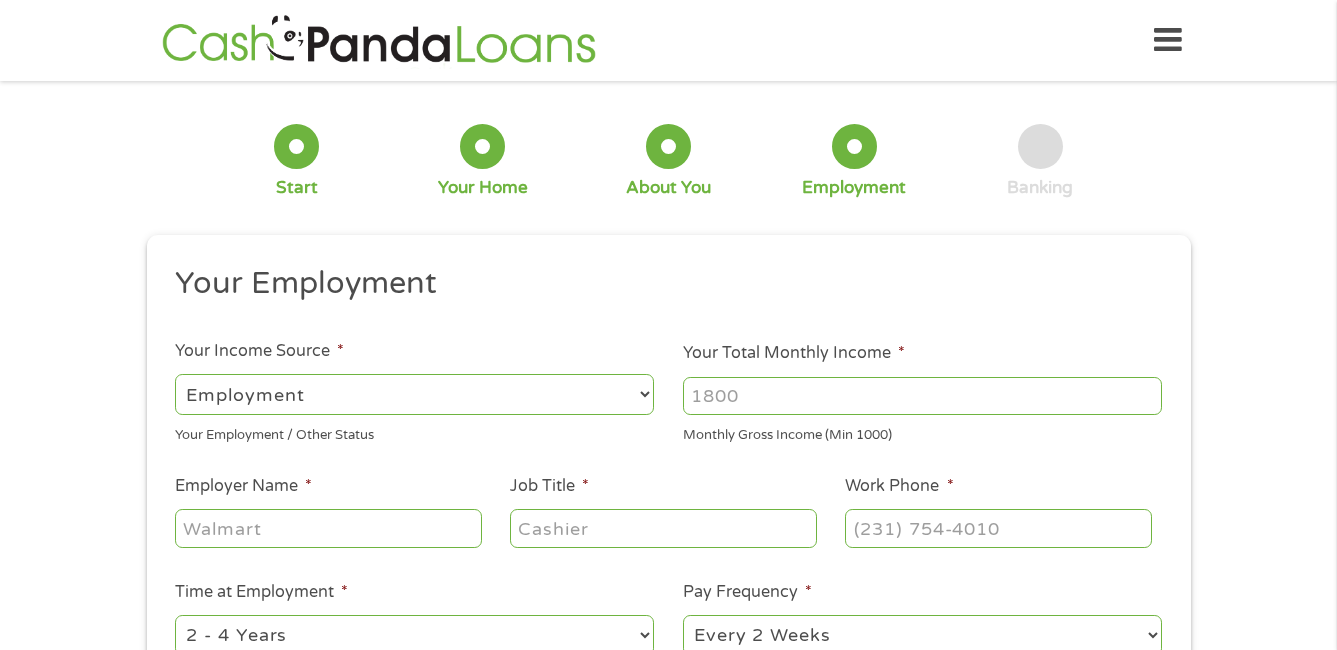 select on "benefits" 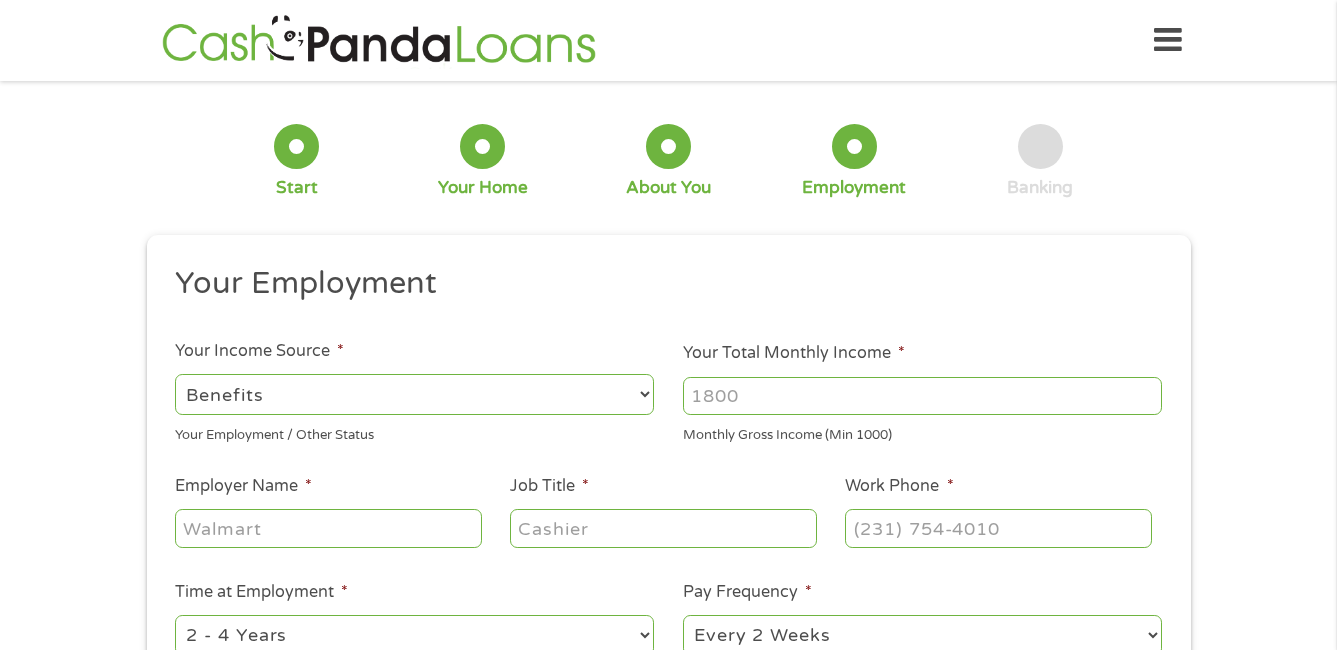click on "--- Choose one --- Employment Self Employed Benefits" at bounding box center (414, 394) 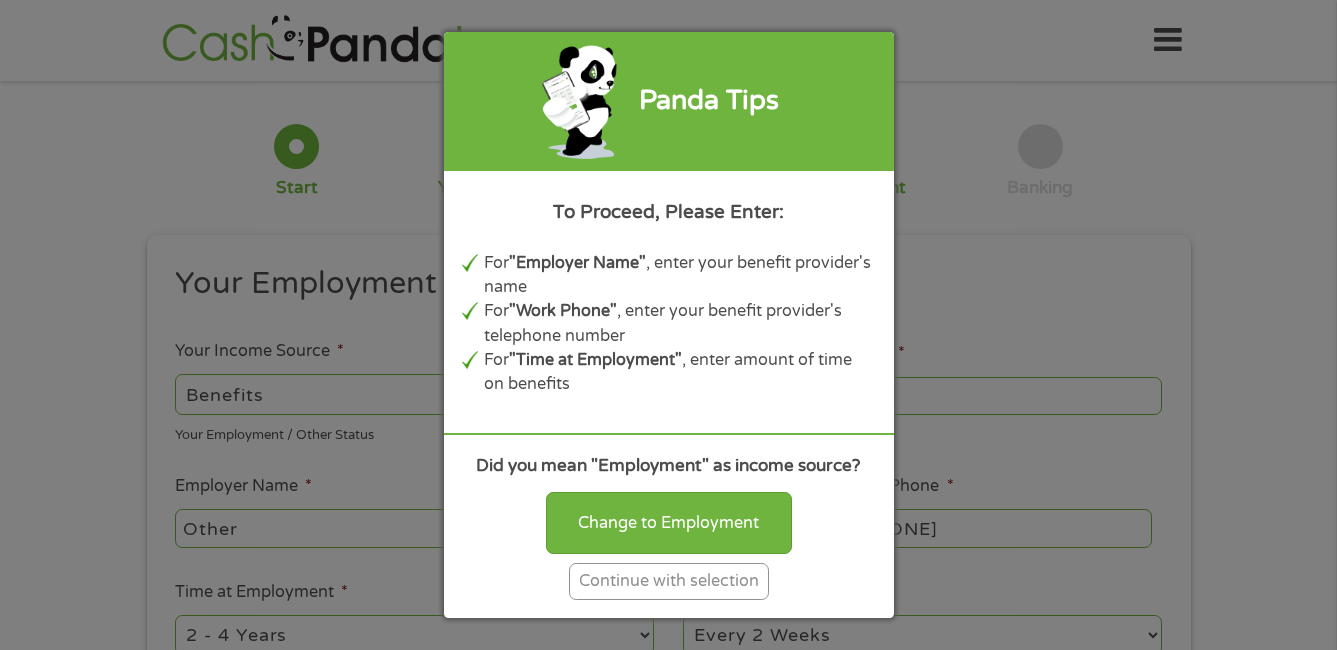 click on "Continue with selection" at bounding box center [669, 581] 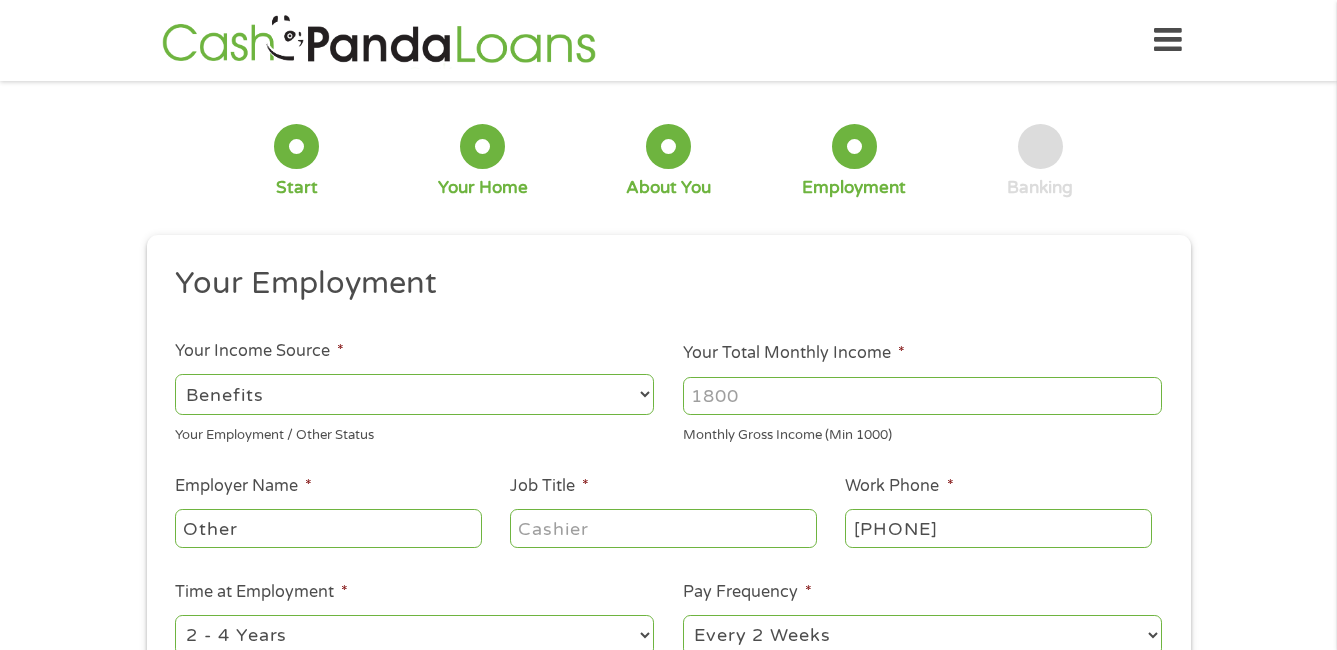click on "Your Total Monthly Income *" at bounding box center (922, 396) 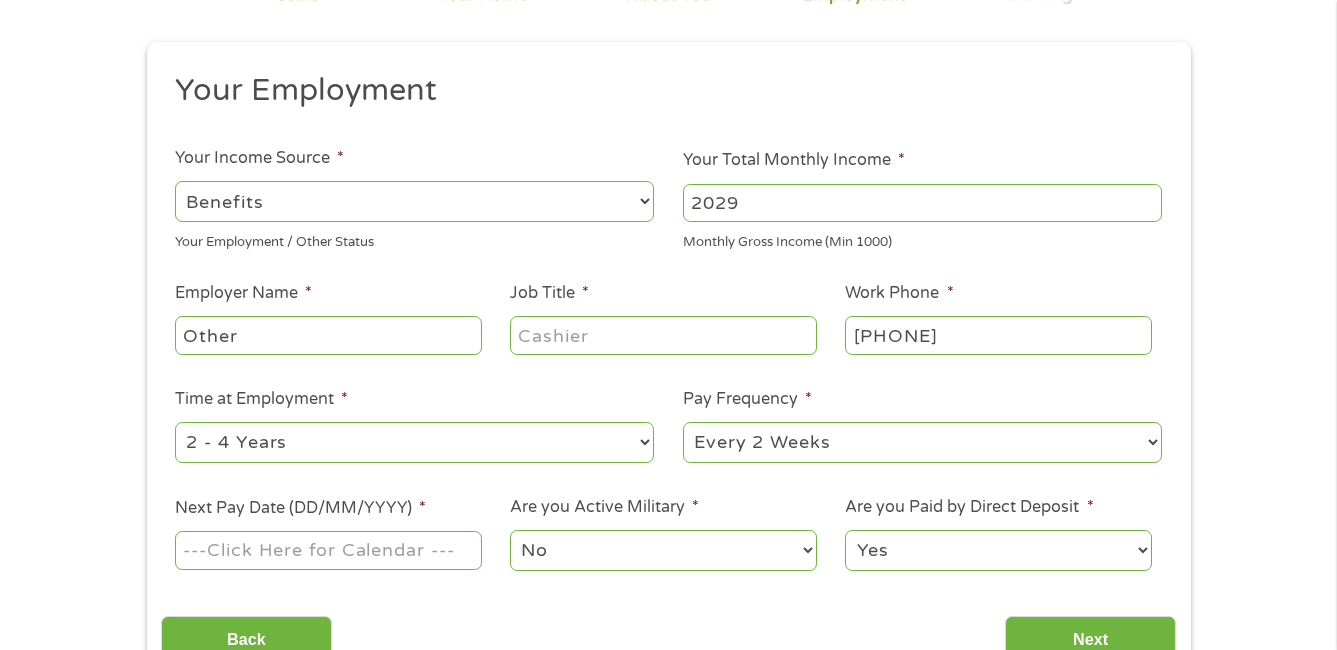 scroll, scrollTop: 100, scrollLeft: 0, axis: vertical 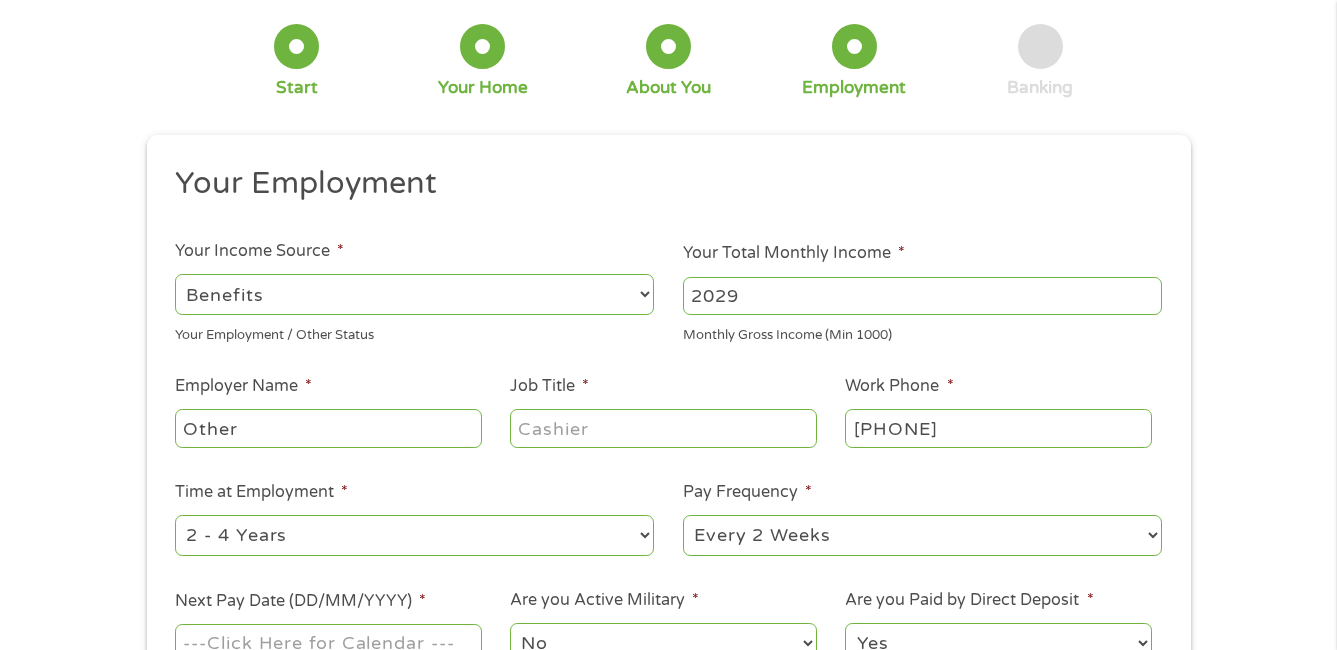type on "2029" 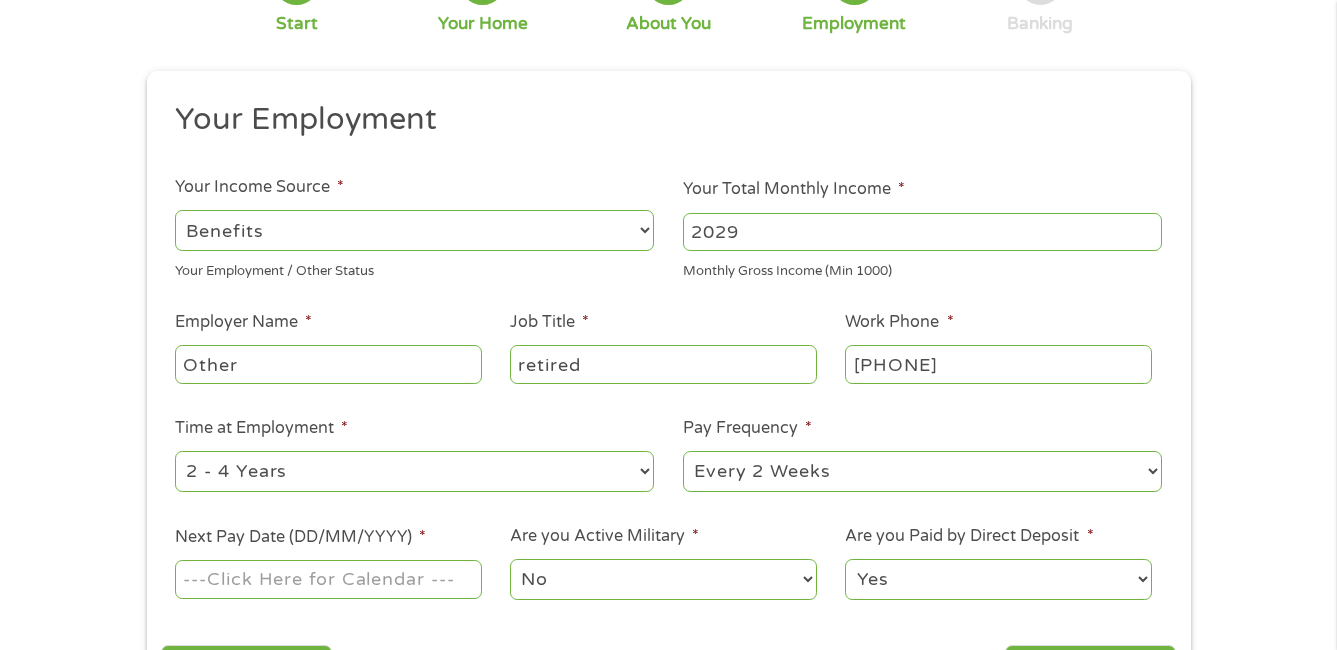 scroll, scrollTop: 200, scrollLeft: 0, axis: vertical 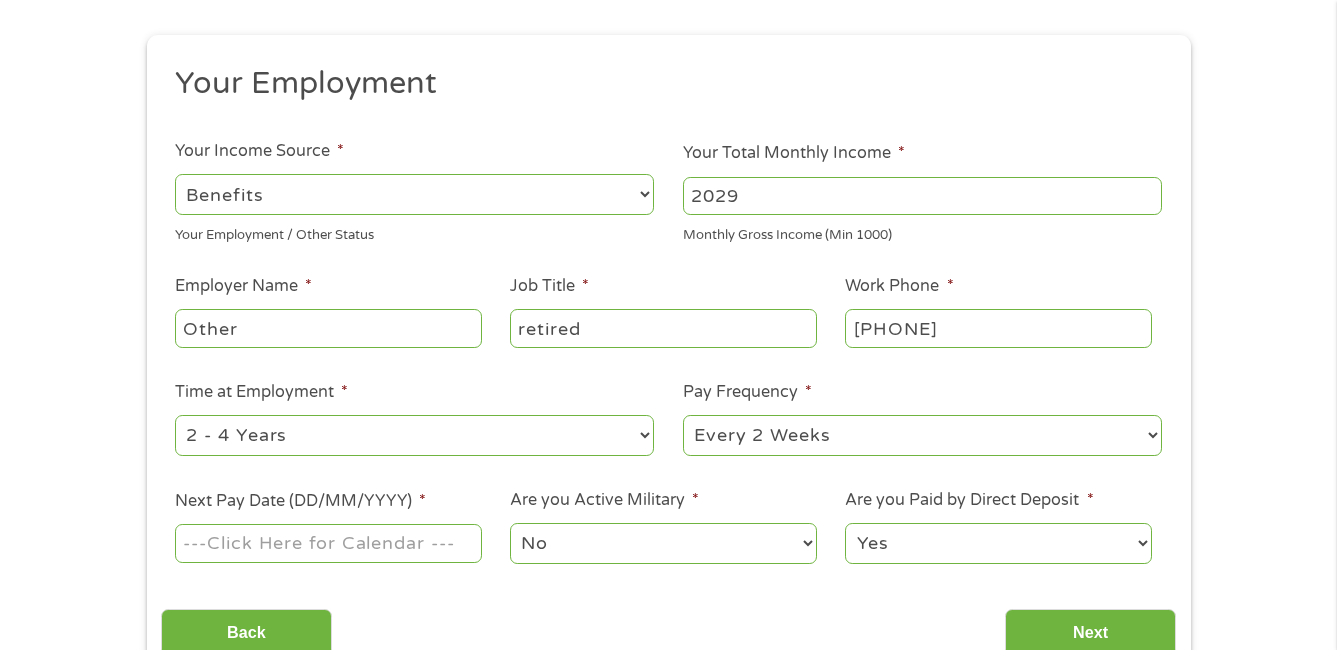 type on "retired" 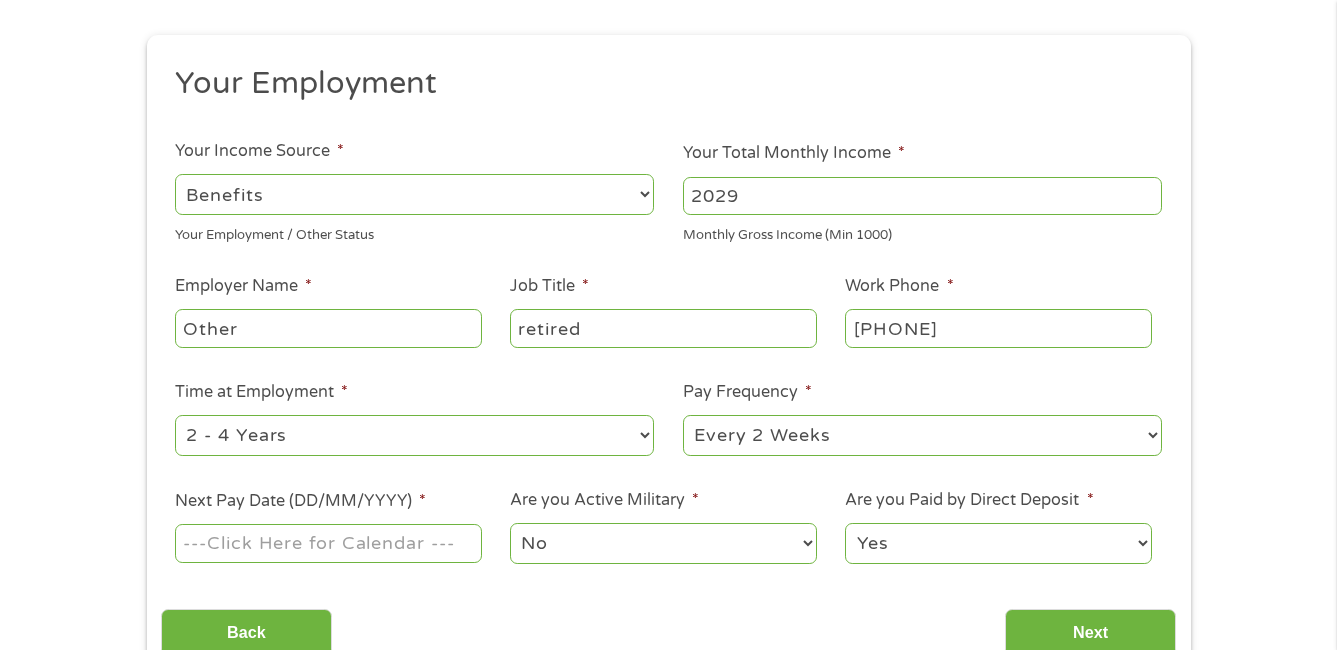 click on "--- Choose one --- 1 Year or less 1 - 2 Years 2 - 4 Years Over 4 Years" at bounding box center (414, 435) 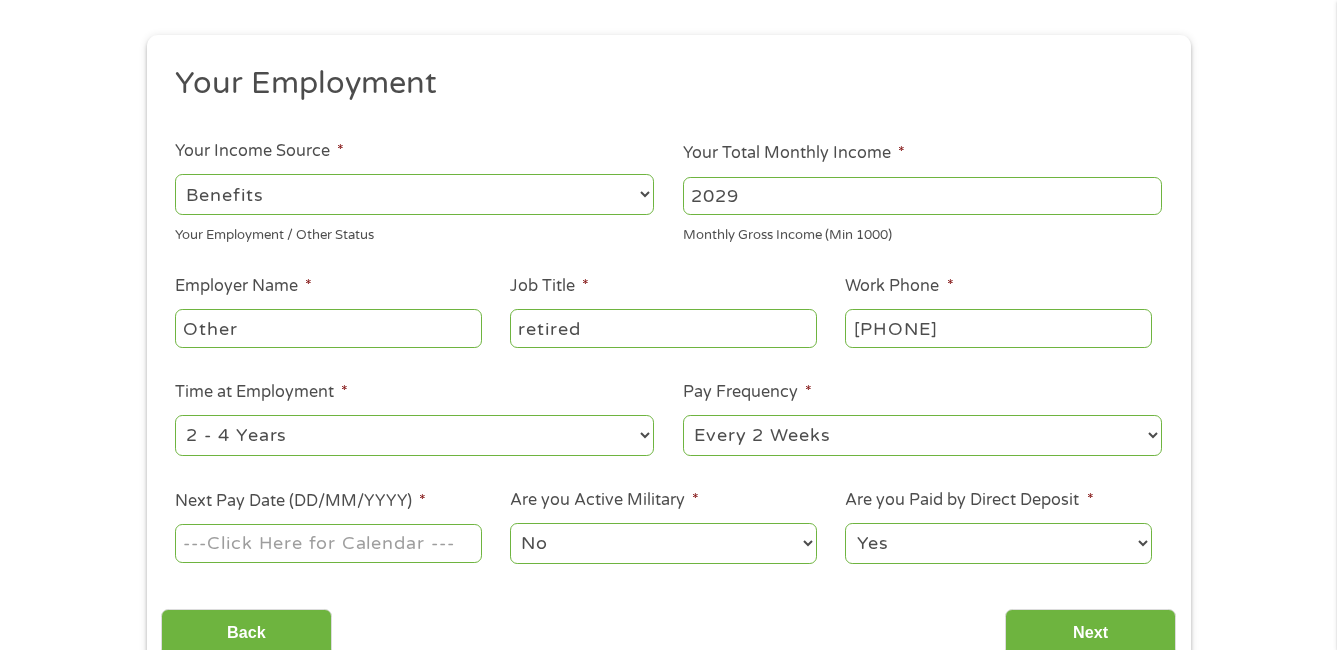 select on "60months" 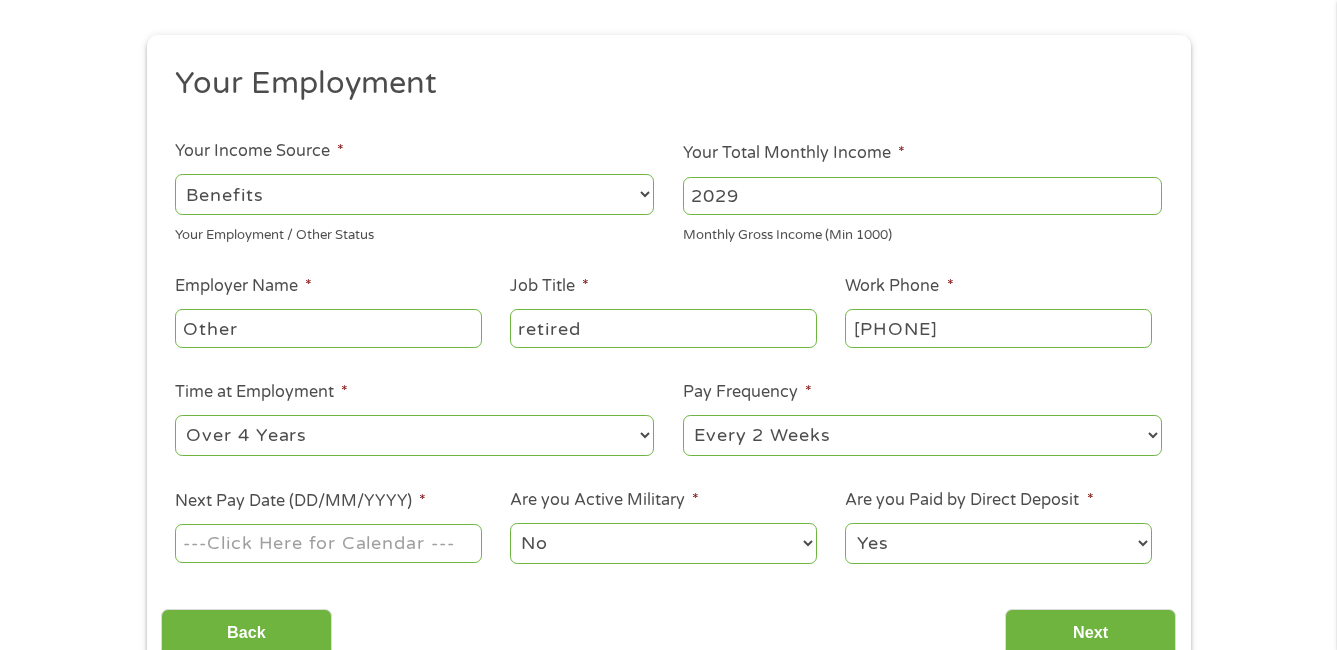 click on "--- Choose one --- 1 Year or less 1 - 2 Years 2 - 4 Years Over 4 Years" at bounding box center (414, 435) 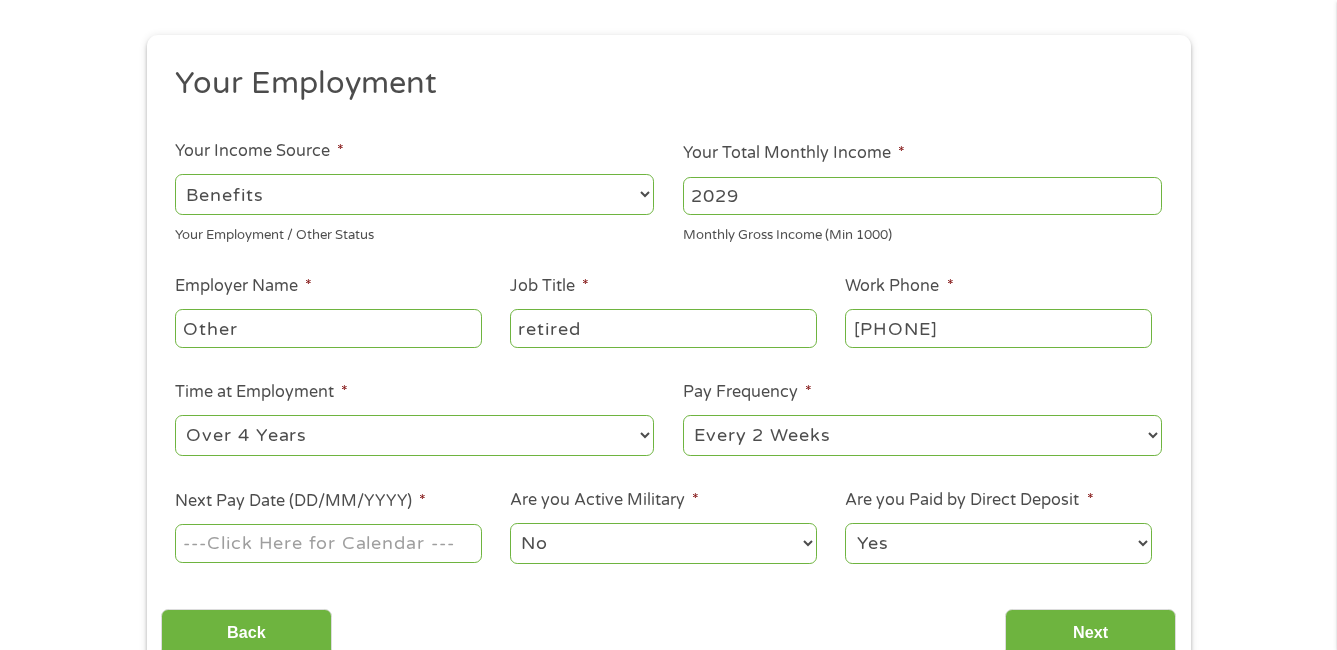click on "--- Choose one --- Every 2 Weeks Every Week Monthly Semi-Monthly" at bounding box center (922, 435) 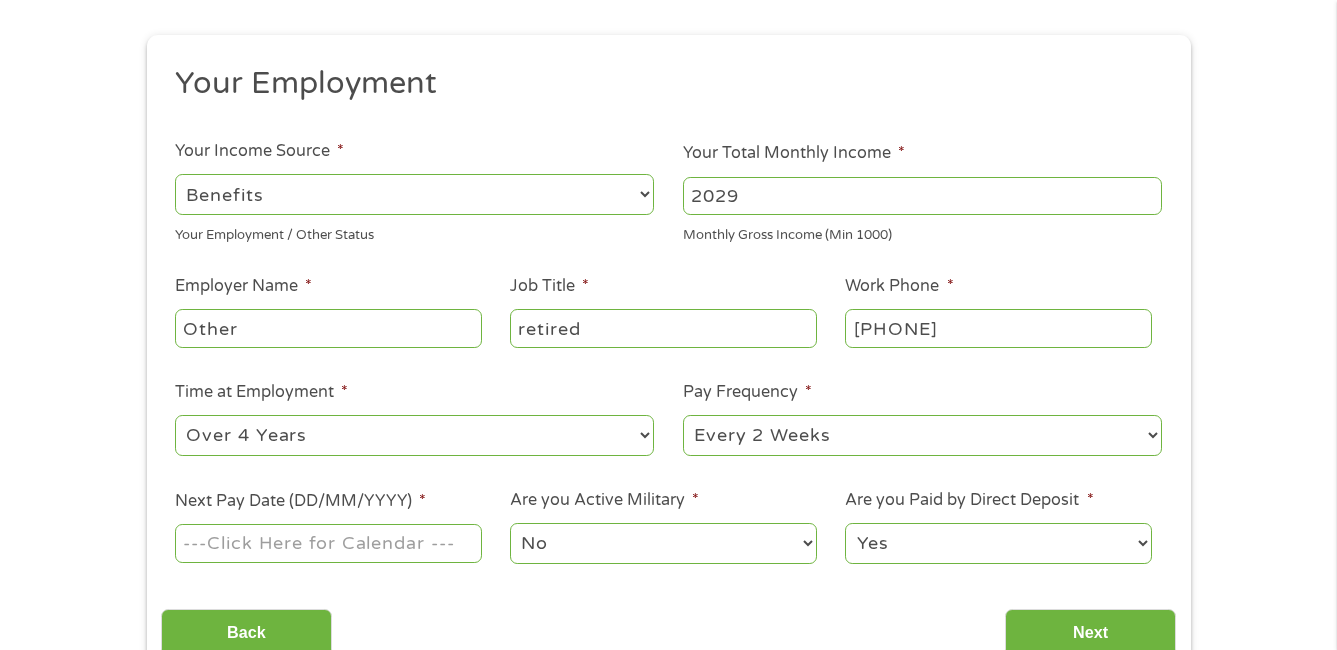 select on "monthly" 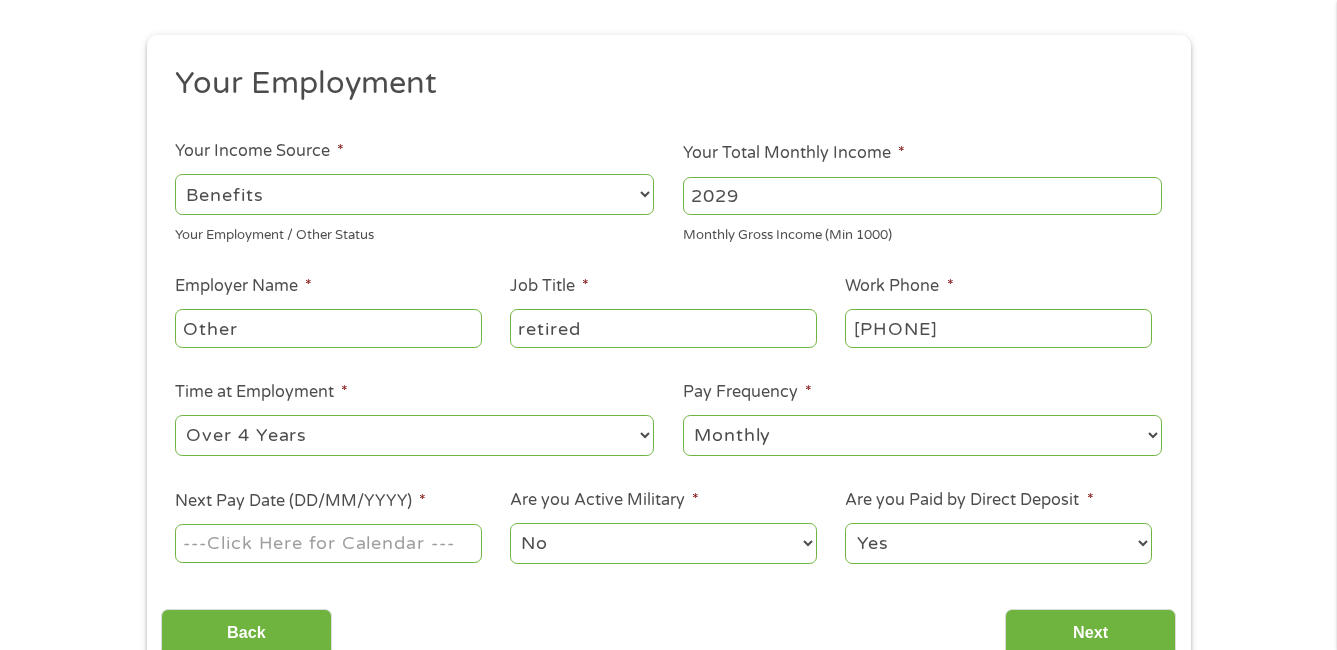 click on "--- Choose one --- Every 2 Weeks Every Week Monthly Semi-Monthly" at bounding box center (922, 435) 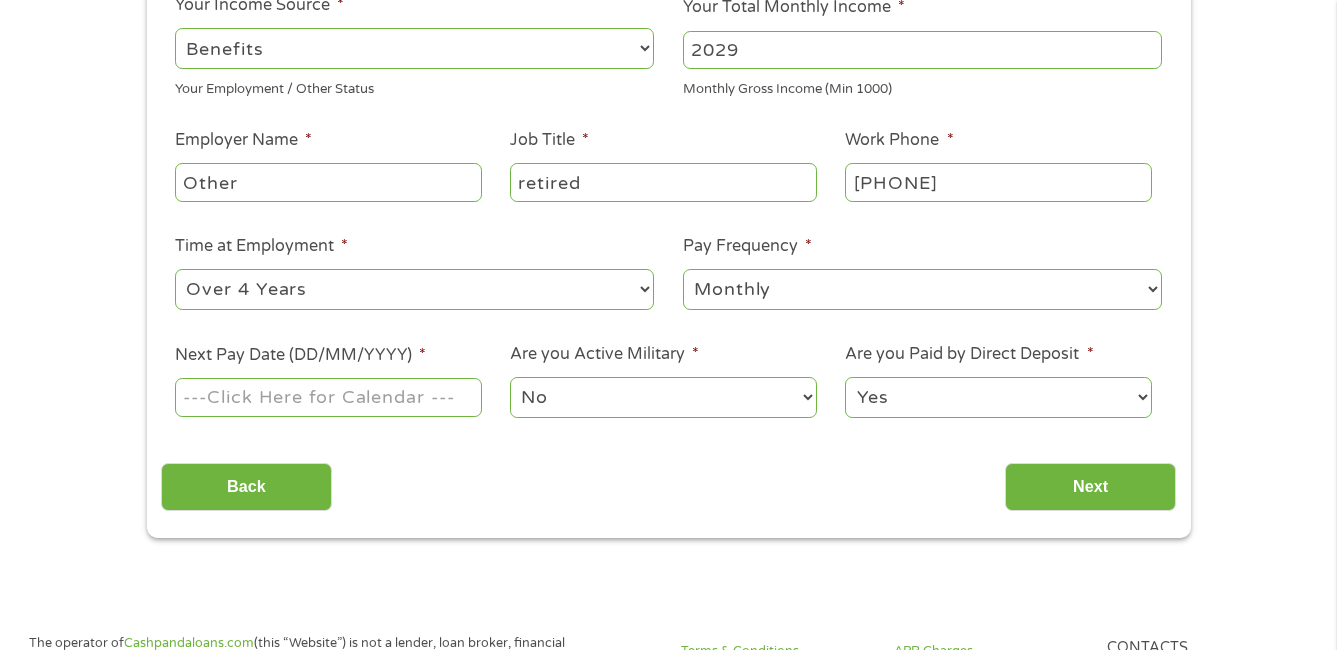 scroll, scrollTop: 400, scrollLeft: 0, axis: vertical 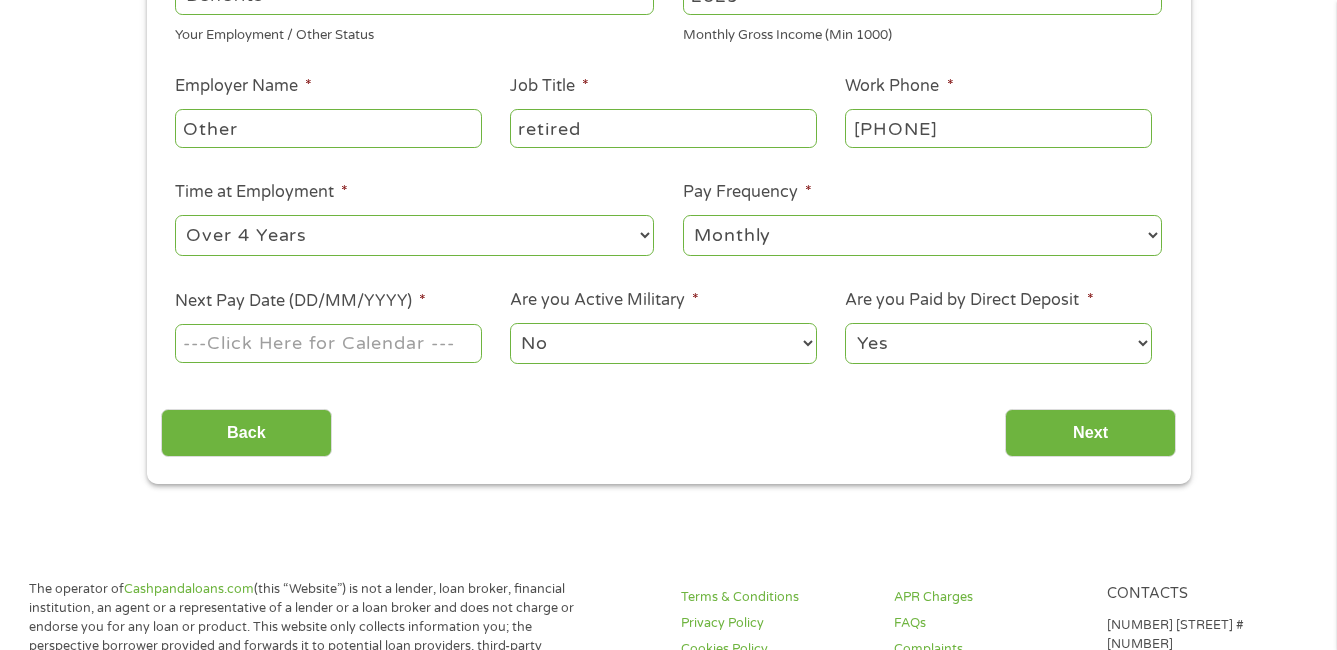 click on "[PHONE]" at bounding box center [668, 869] 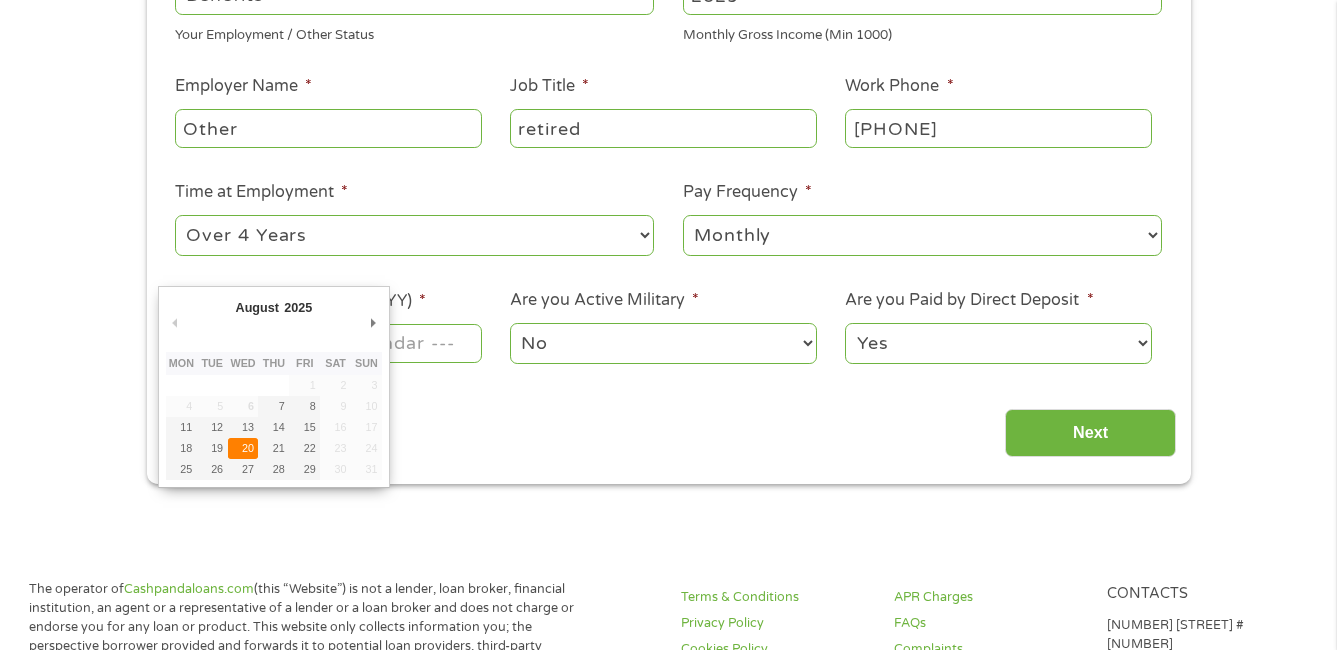 type on "[DATE]" 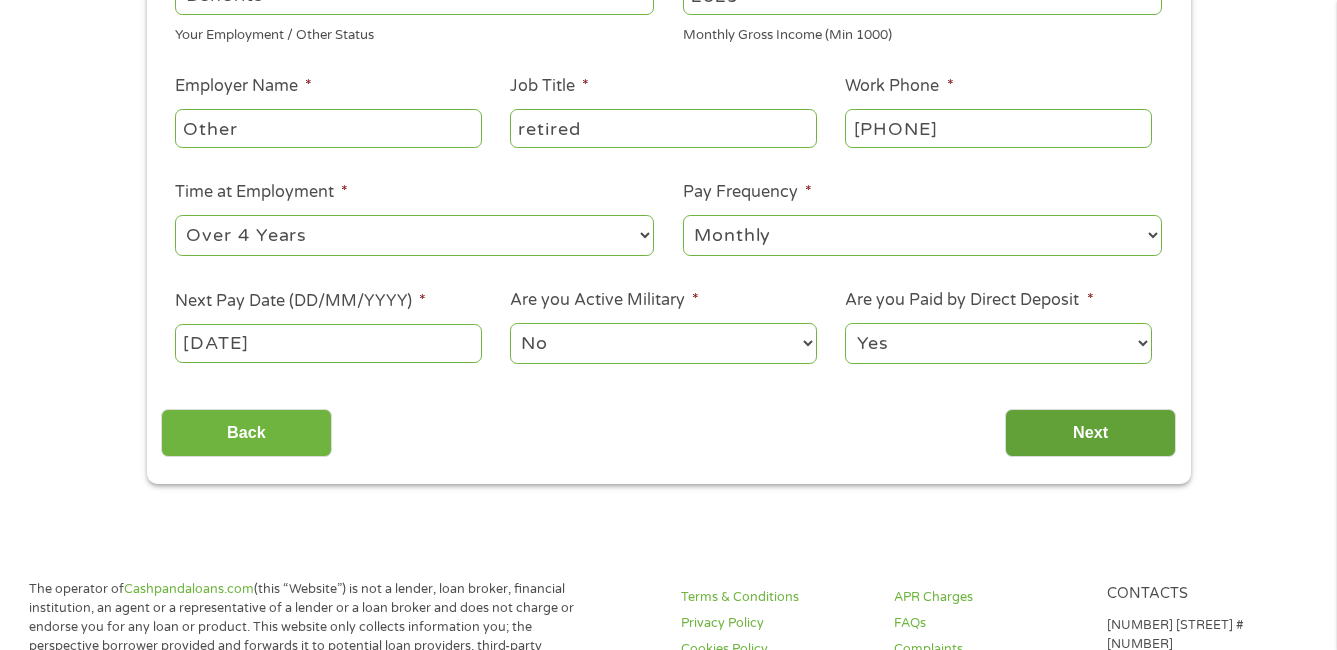 click on "Next" at bounding box center (1090, 433) 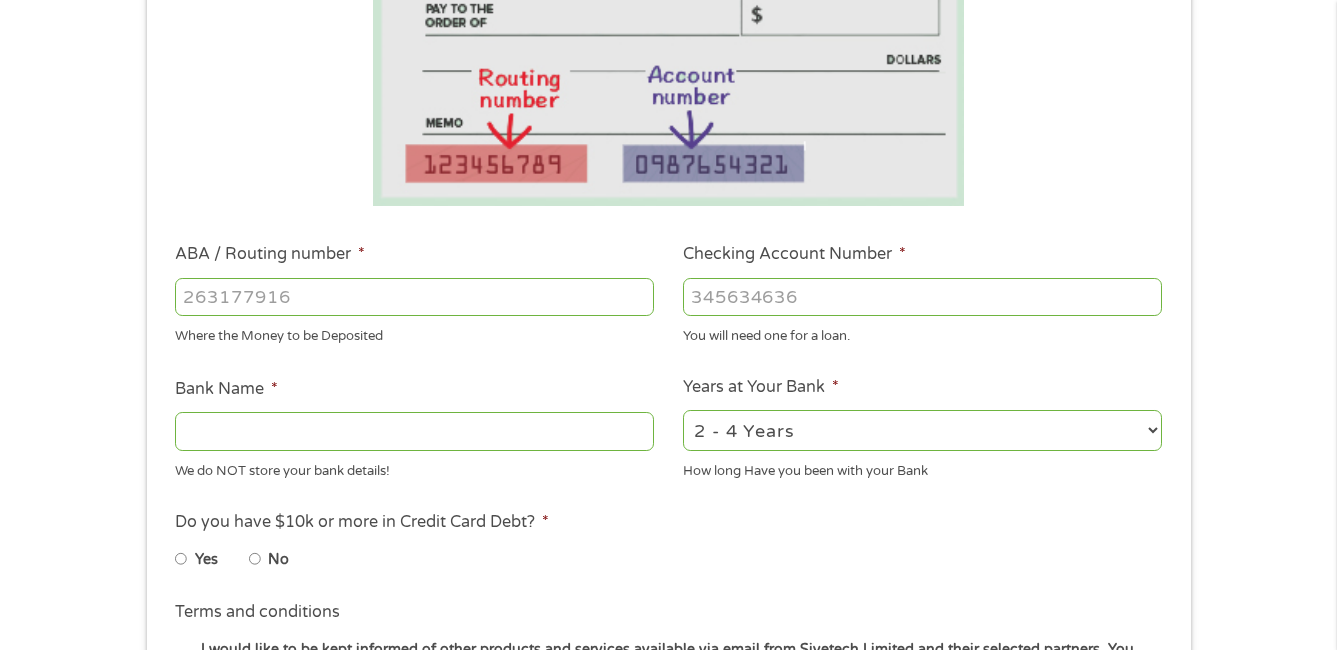 scroll, scrollTop: 8, scrollLeft: 8, axis: both 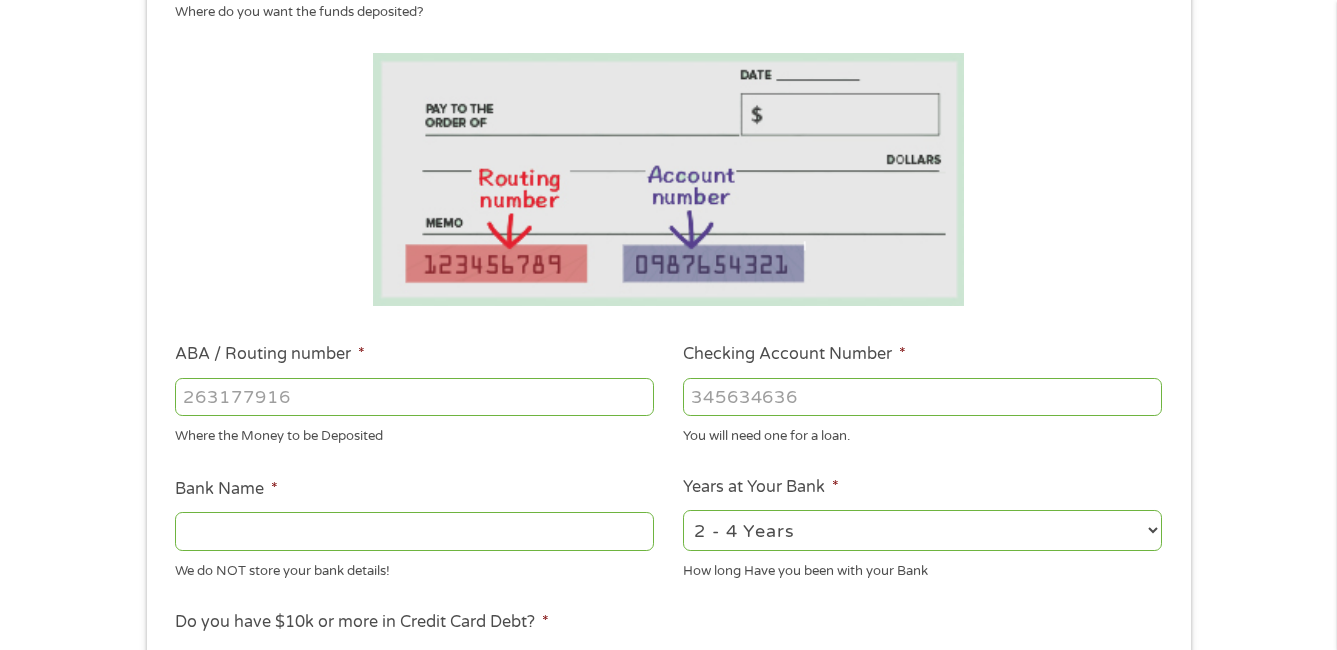 click on "ABA / Routing number *" at bounding box center (414, 397) 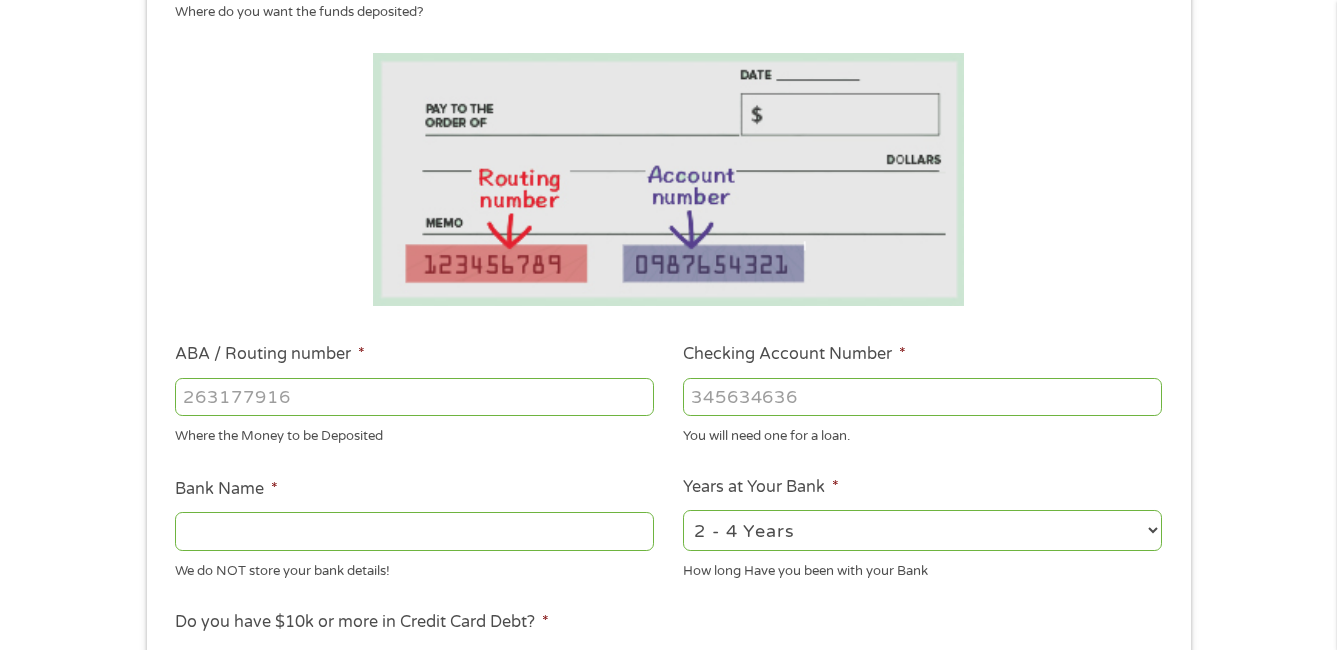 type on "[PHONE]" 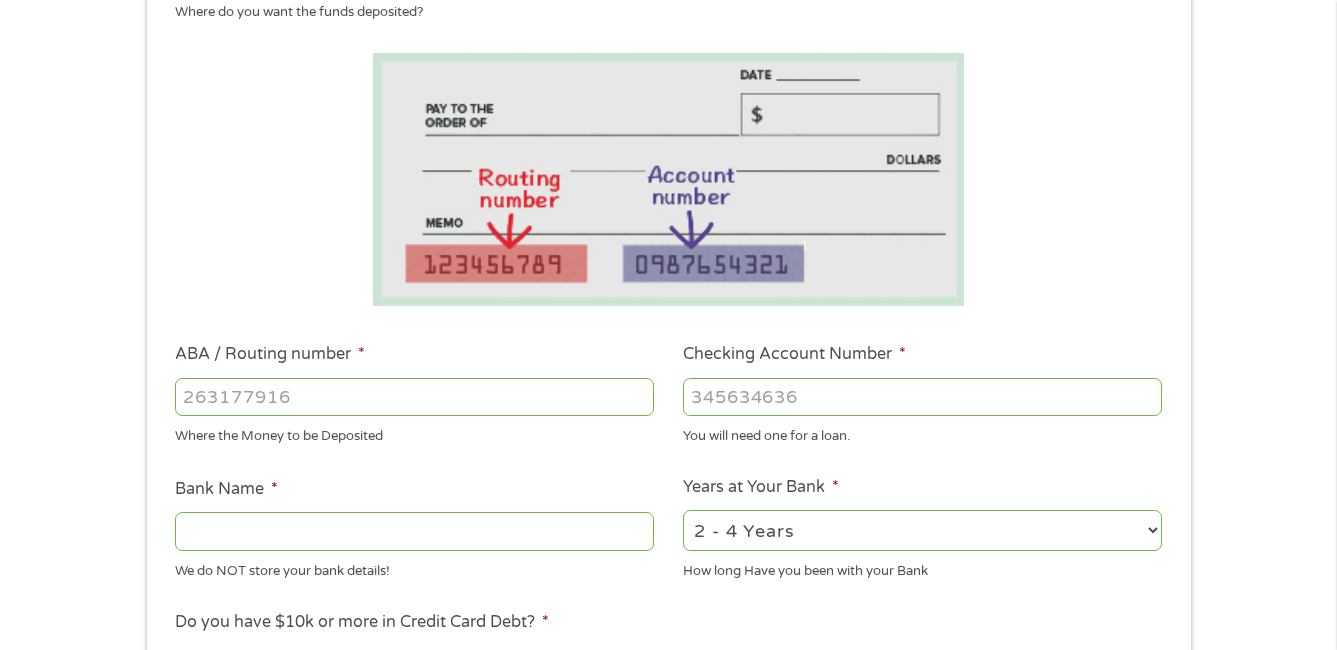 type on "SOUTHERN BANK" 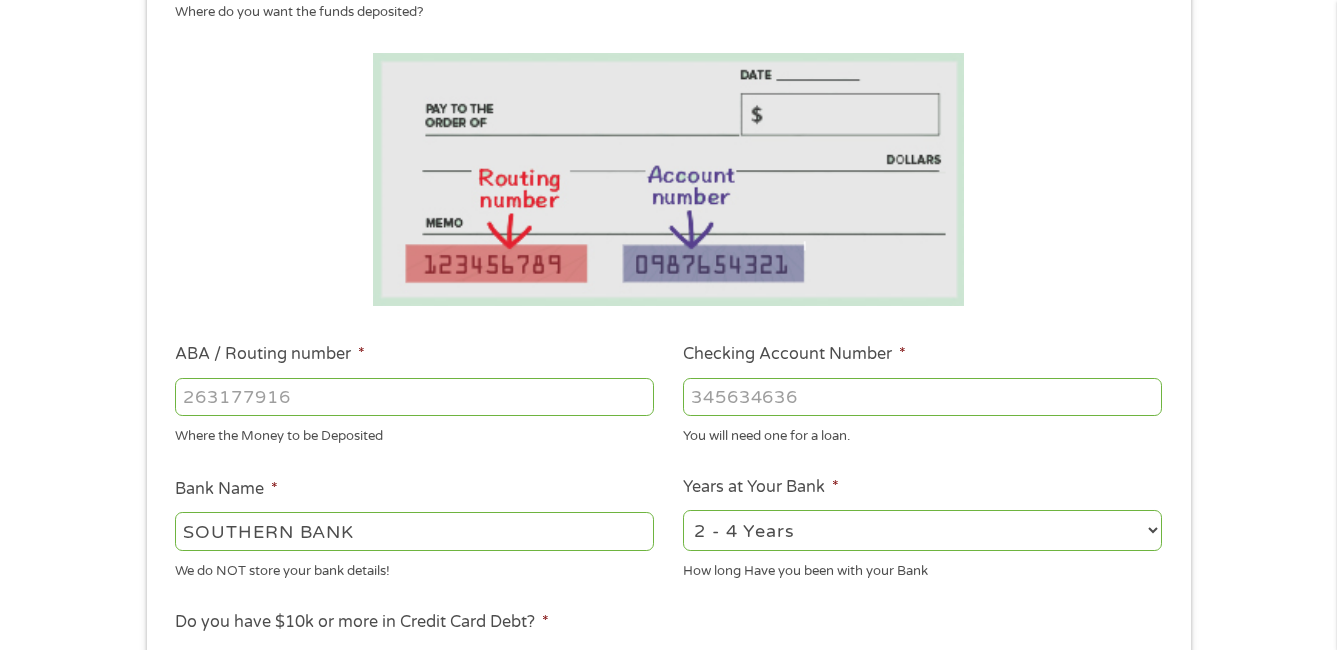 type on "[PHONE]" 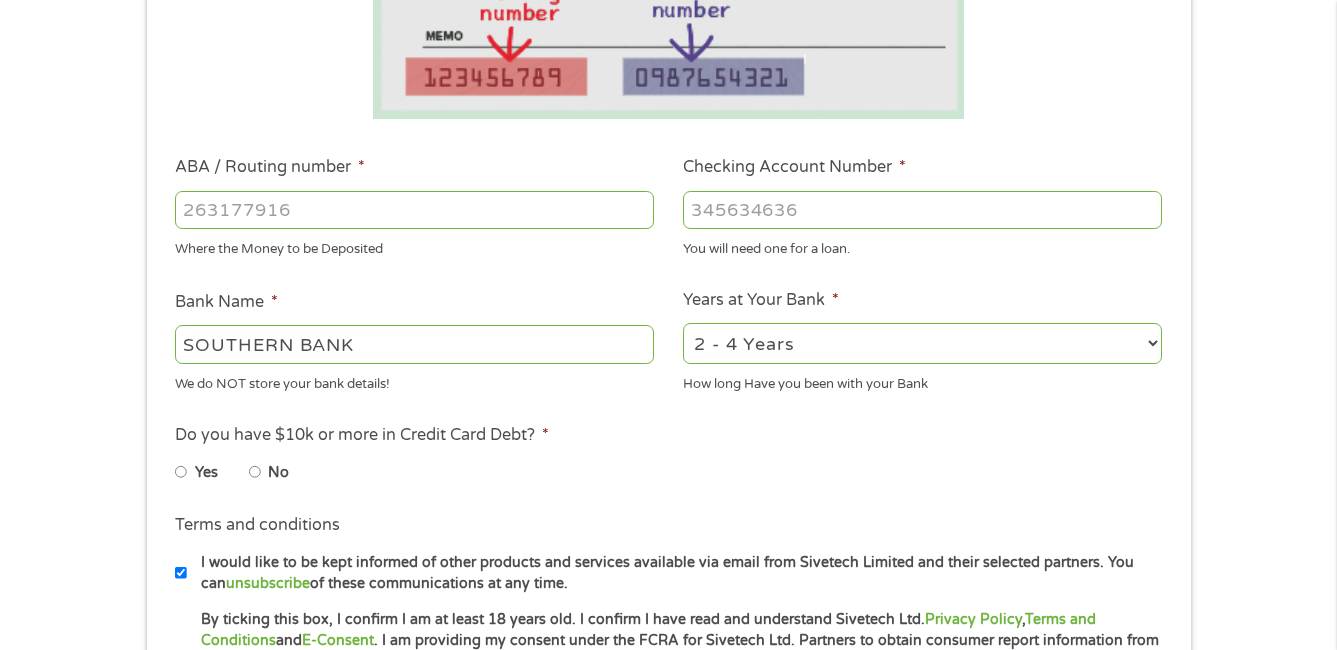 scroll, scrollTop: 500, scrollLeft: 0, axis: vertical 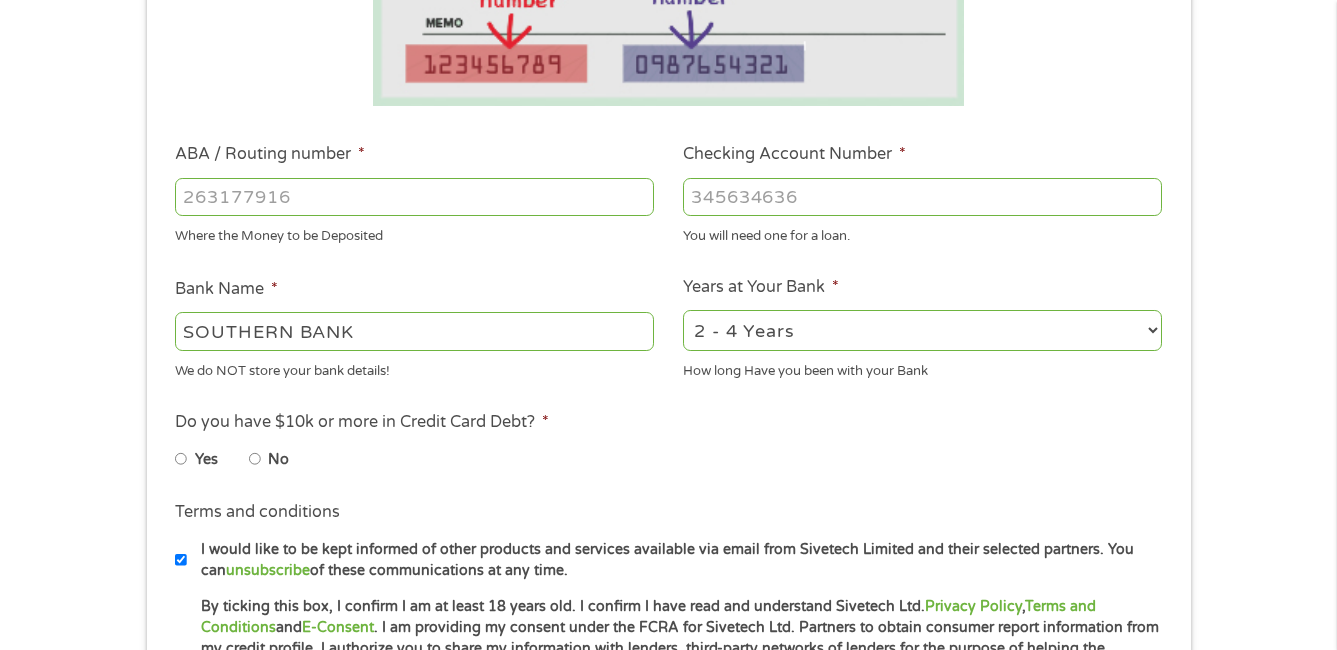 type on "[SSN]" 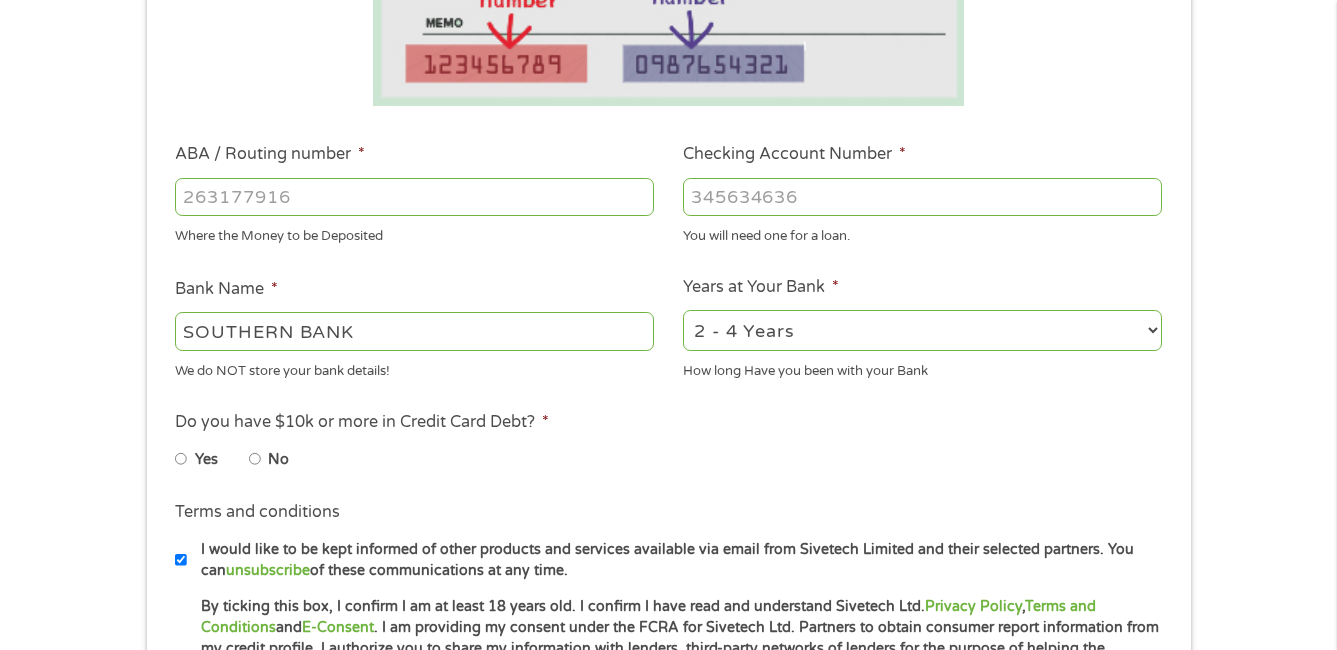 click on "2 - 4 Years 6 - 12 Months 1 - 2 Years Over 4 Years" at bounding box center [922, 330] 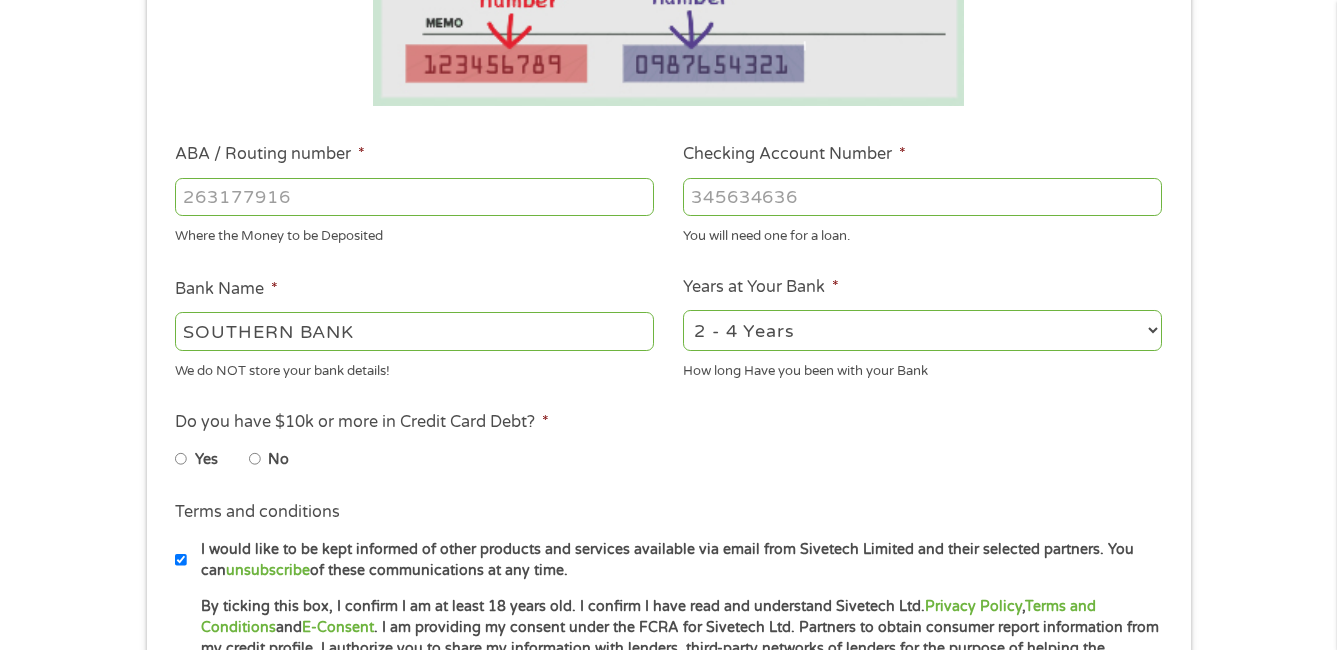 select on "60months" 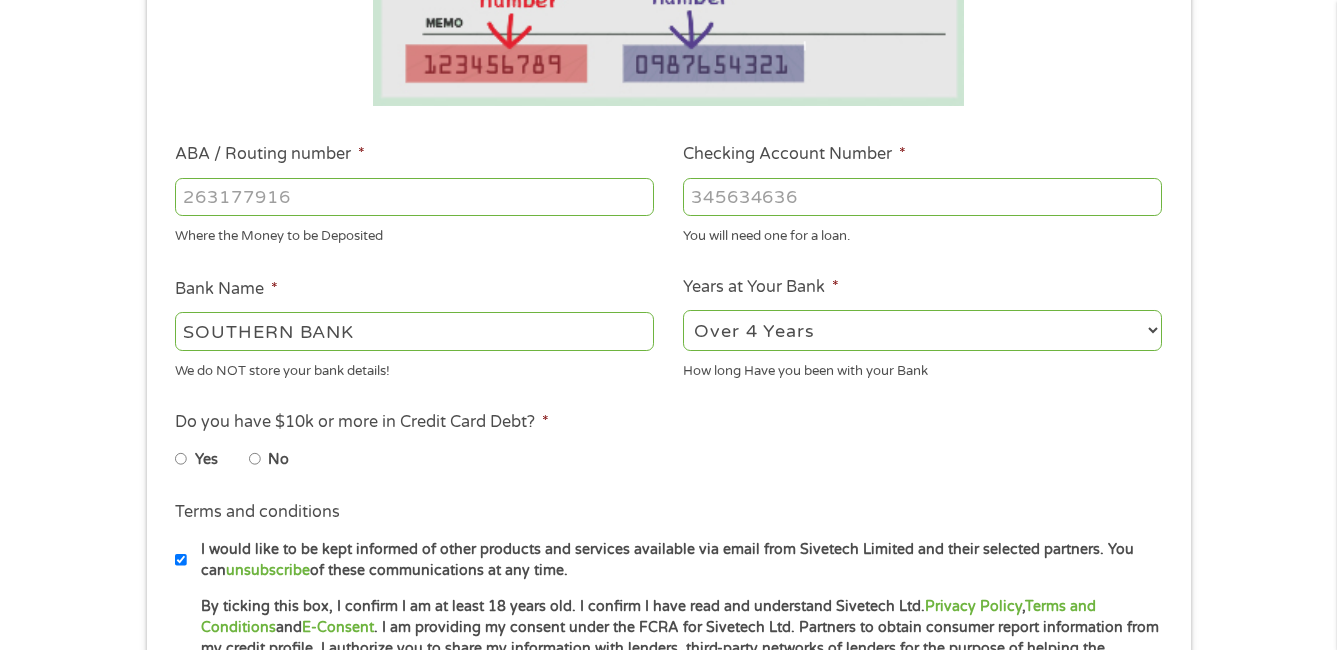 click on "2 - 4 Years 6 - 12 Months 1 - 2 Years Over 4 Years" at bounding box center (922, 330) 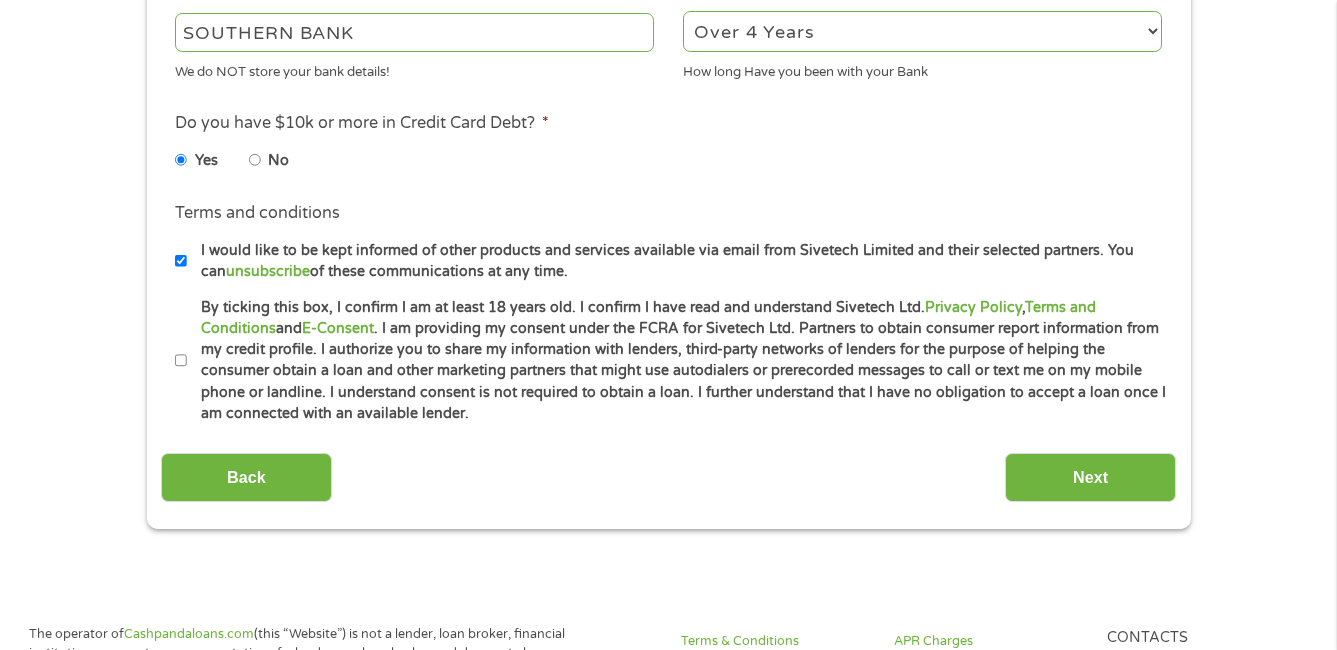 scroll, scrollTop: 800, scrollLeft: 0, axis: vertical 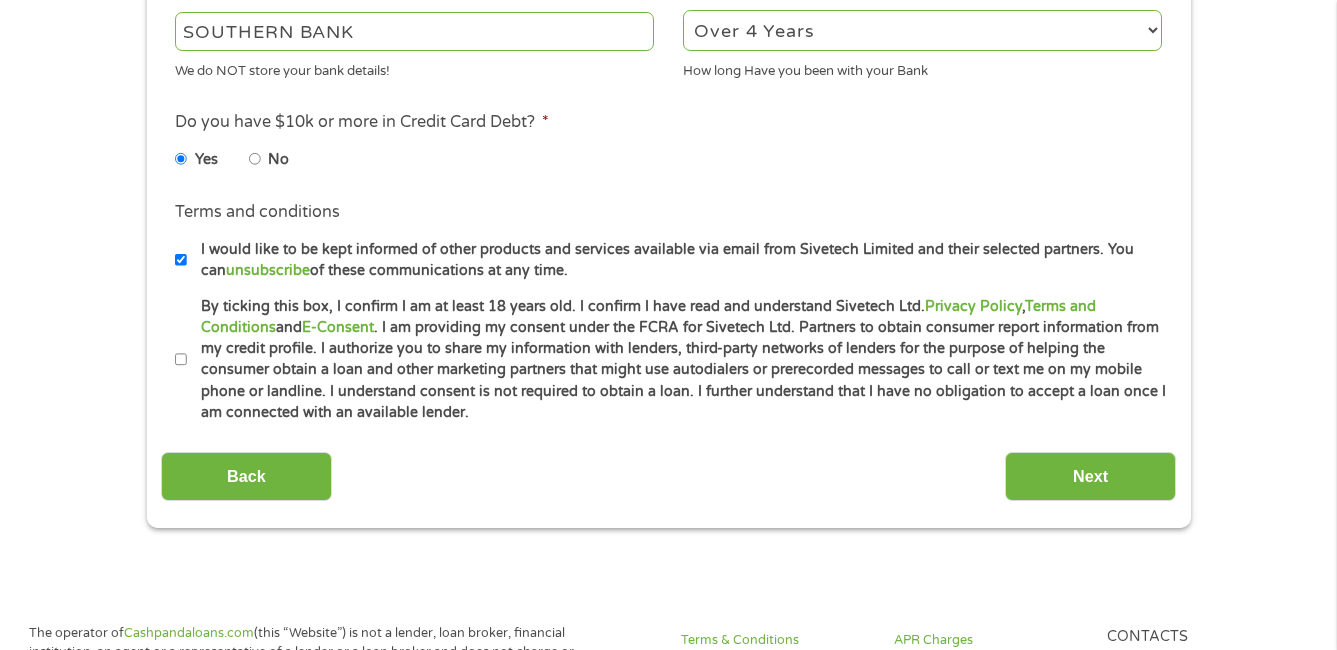 click on "By ticking this box, I confirm I am at least 18 years old. I confirm I have read and understand Sivetech Ltd.  Privacy Policy ,  Terms and Conditions  and  E-Consent . I am providing my consent under the FCRA for Sivetech Ltd. Partners to obtain consumer report information from my credit profile. I authorize you to share my information with lenders, third-party networks of lenders for the purpose of helping the consumer obtain a loan and other marketing partners that might use autodialers or prerecorded messages to call or text me on my mobile phone or landline. I understand consent is not required to obtain a loan. I further understand that I have no obligation to accept a loan once I am connected with an available lender." at bounding box center [181, 360] 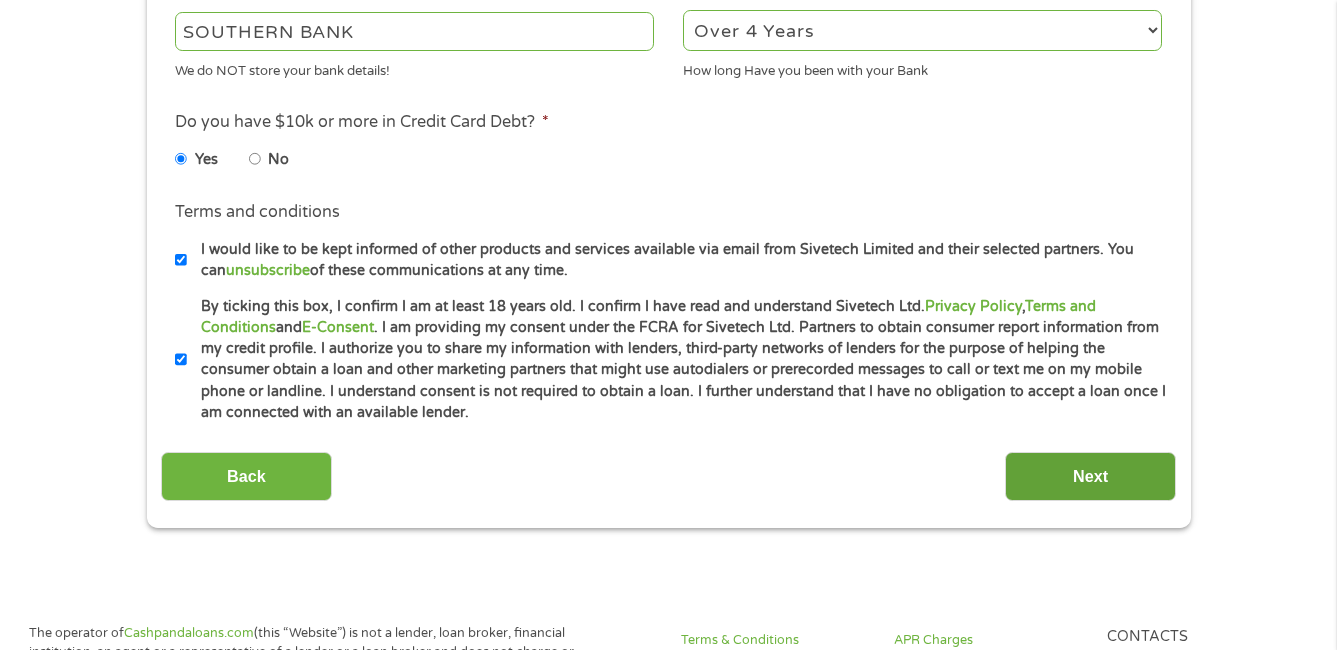 click on "Next" at bounding box center (1090, 476) 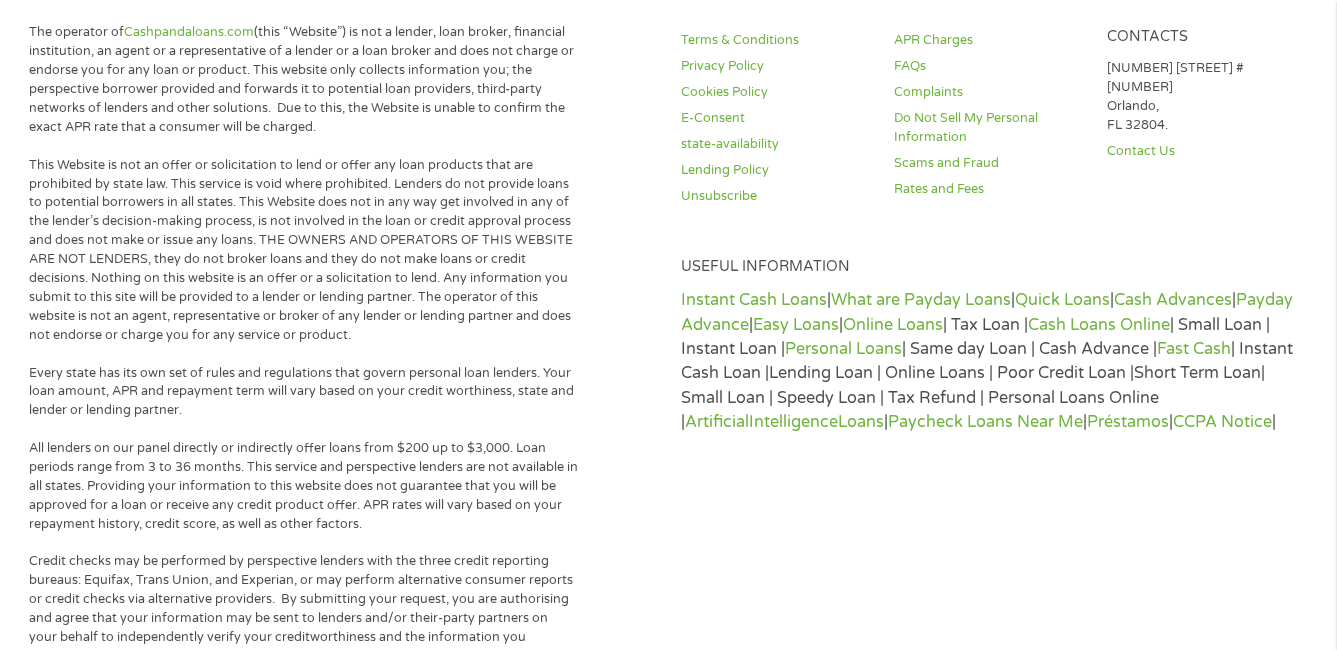 scroll, scrollTop: 8, scrollLeft: 8, axis: both 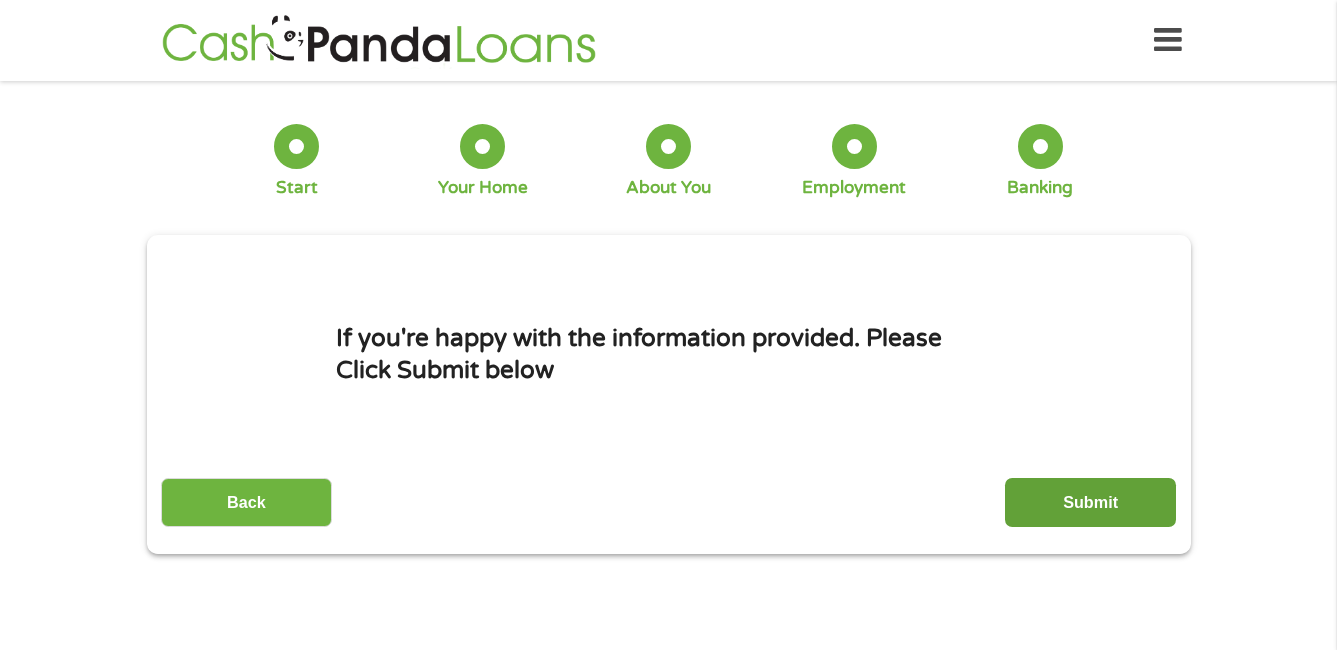 click on "Submit" at bounding box center [1090, 502] 